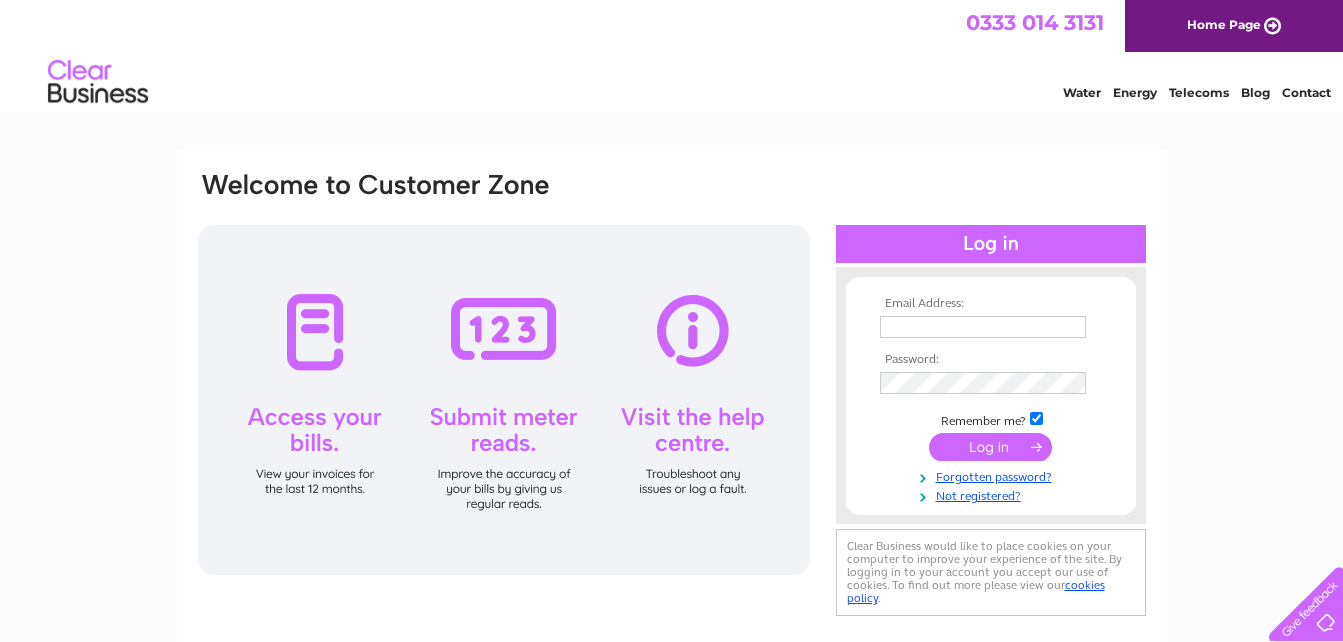 scroll, scrollTop: 0, scrollLeft: 0, axis: both 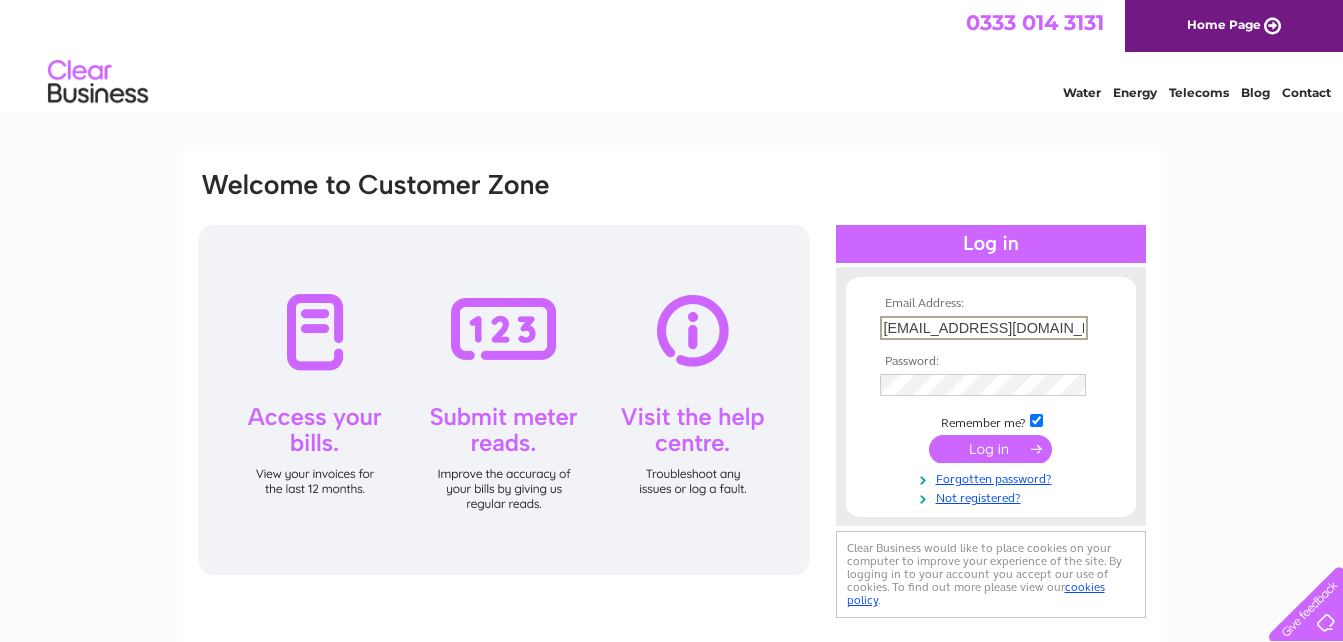 type on "[EMAIL_ADDRESS][DOMAIN_NAME]" 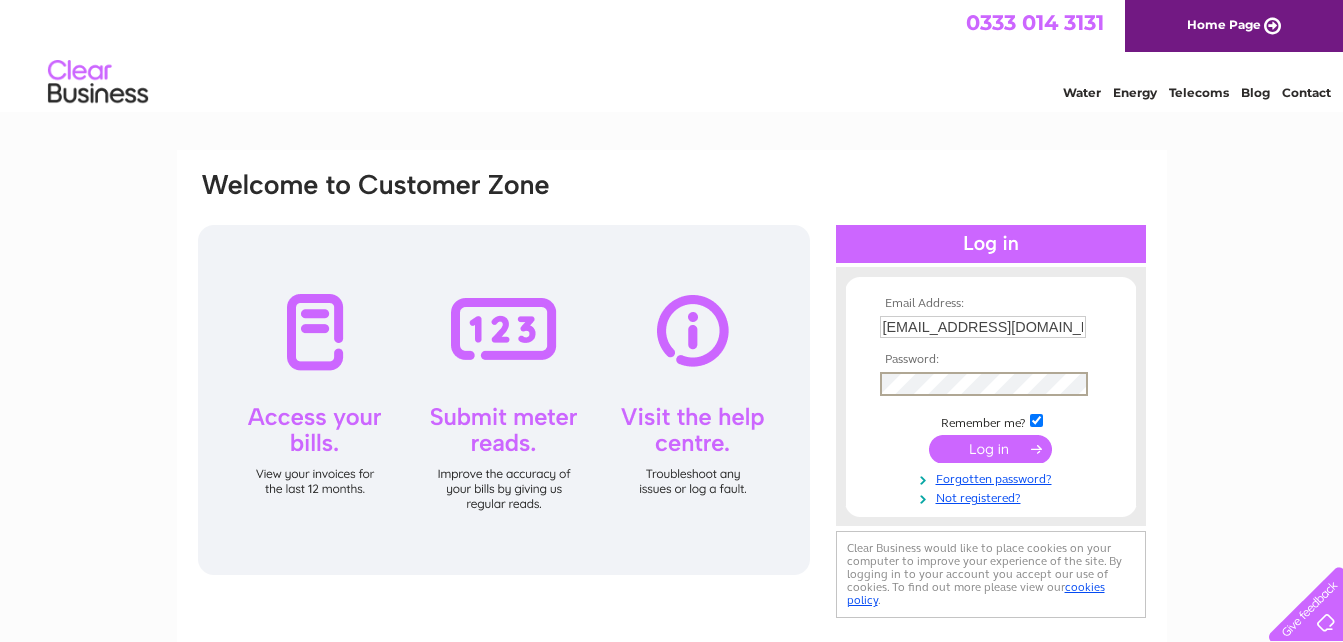 click at bounding box center [990, 449] 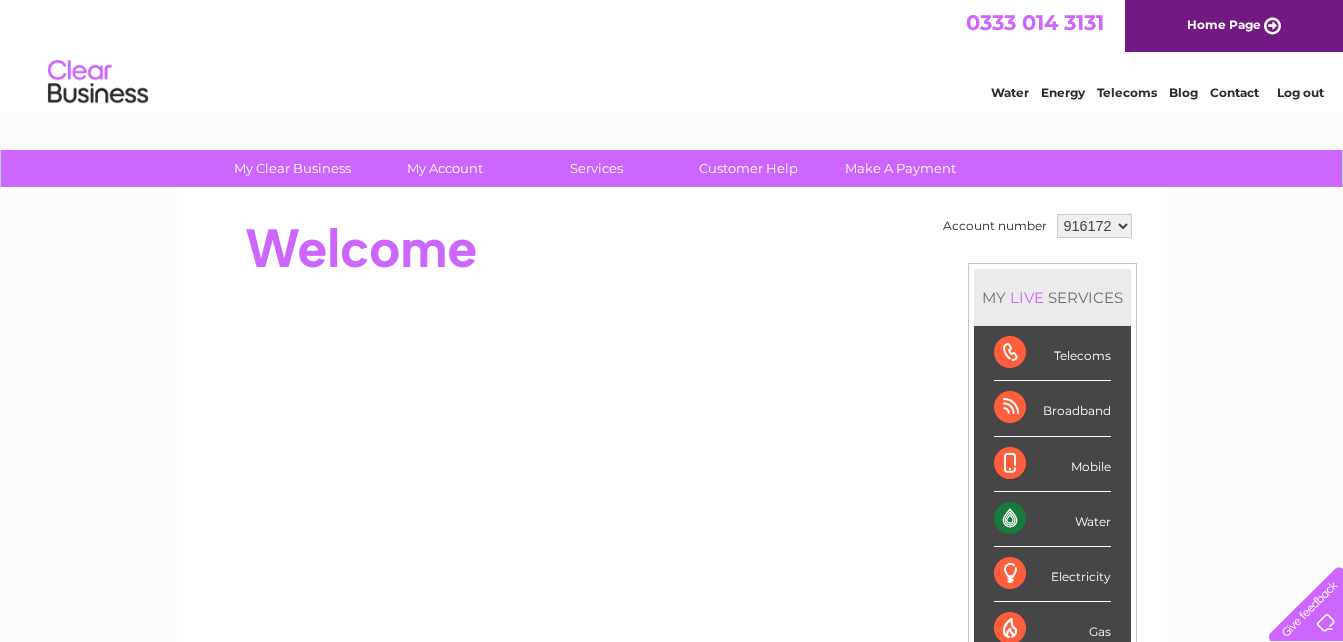 scroll, scrollTop: 0, scrollLeft: 0, axis: both 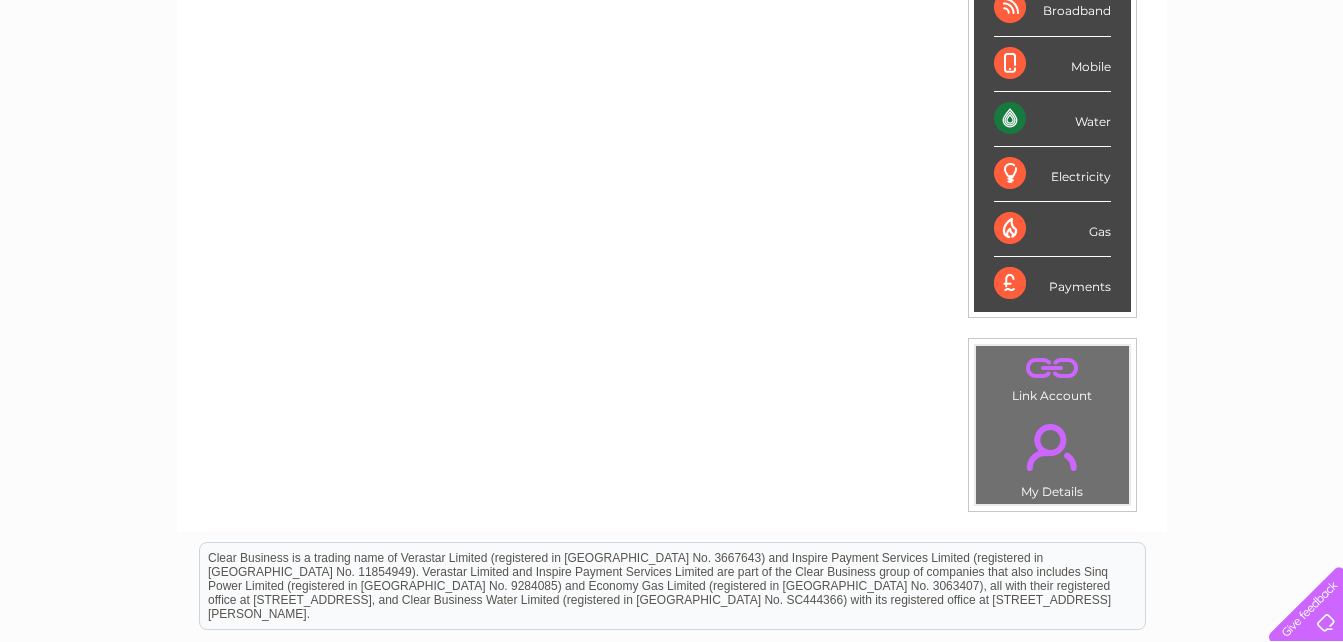 click on "." at bounding box center (1052, 447) 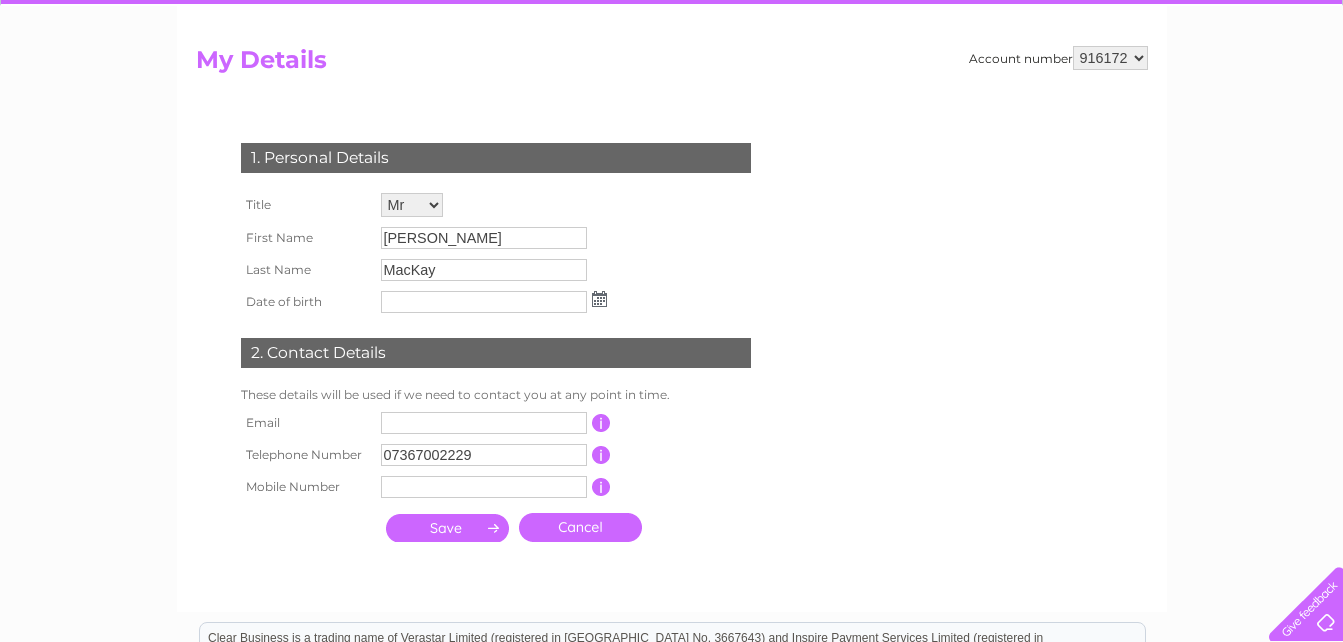 scroll, scrollTop: 200, scrollLeft: 0, axis: vertical 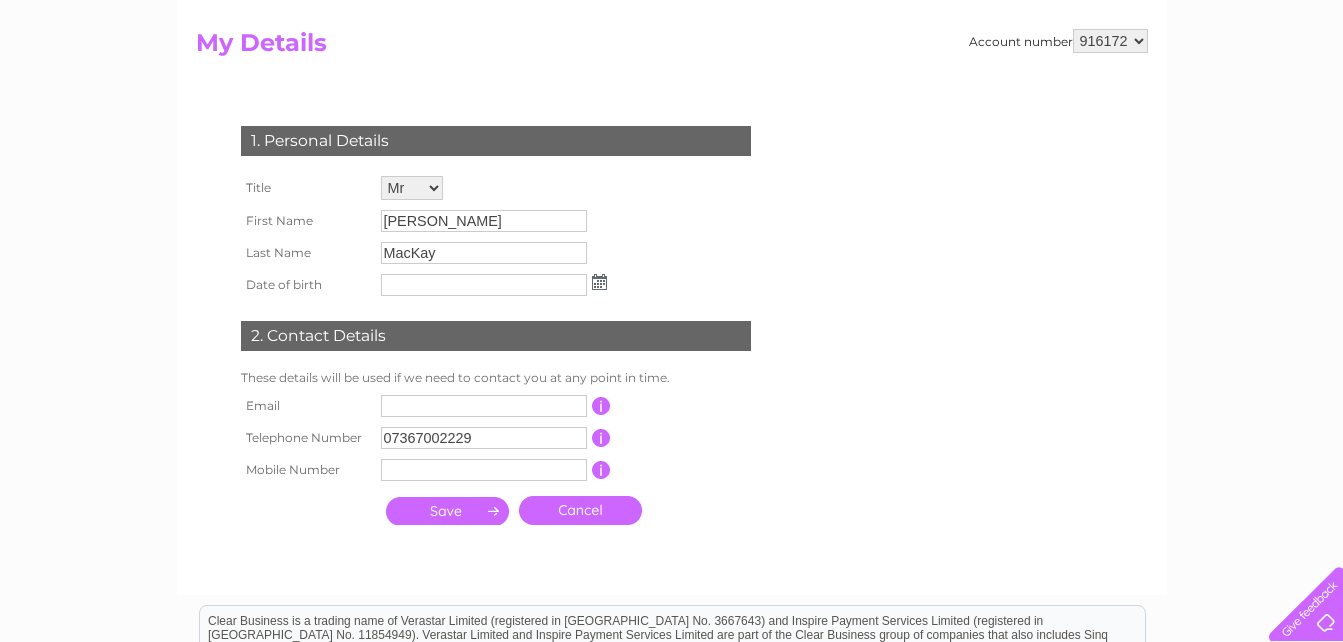 click at bounding box center (599, 282) 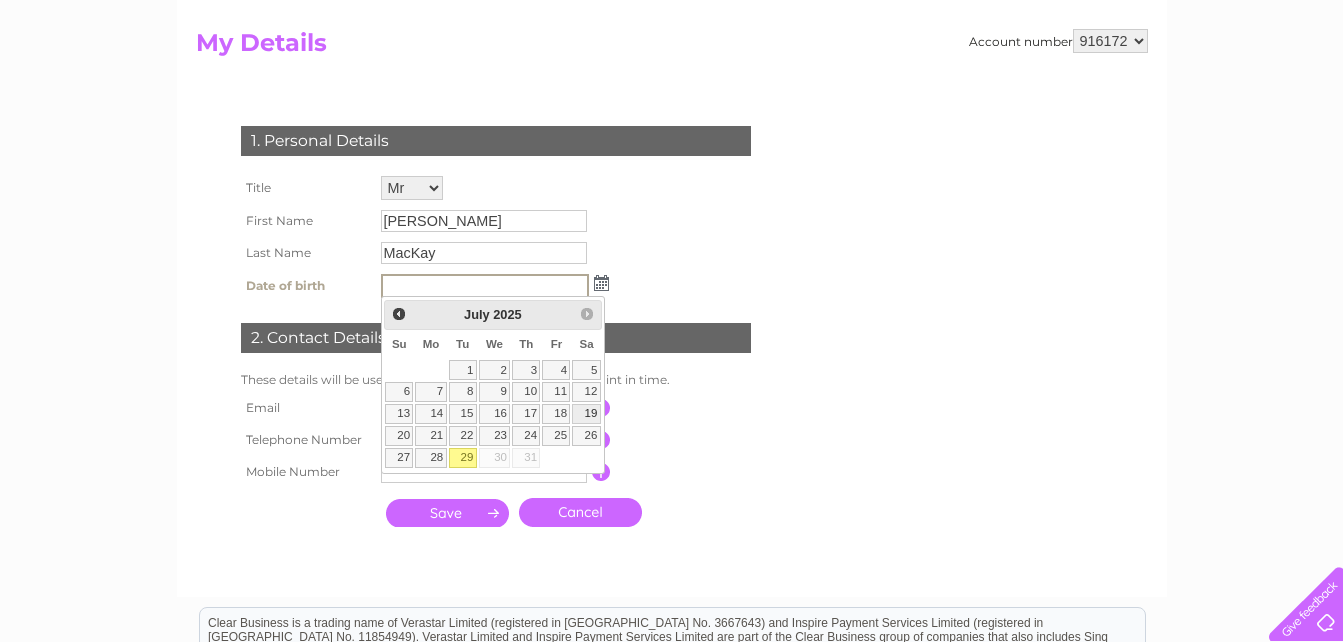 click on "19" at bounding box center (586, 414) 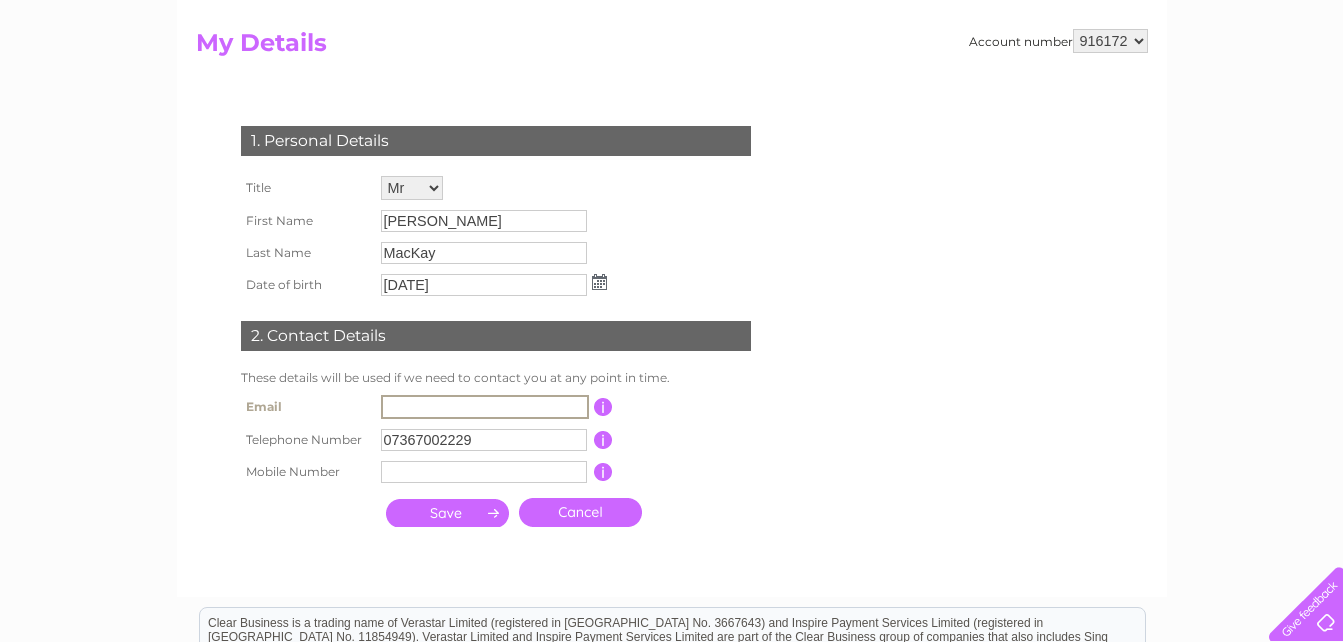 click at bounding box center (485, 407) 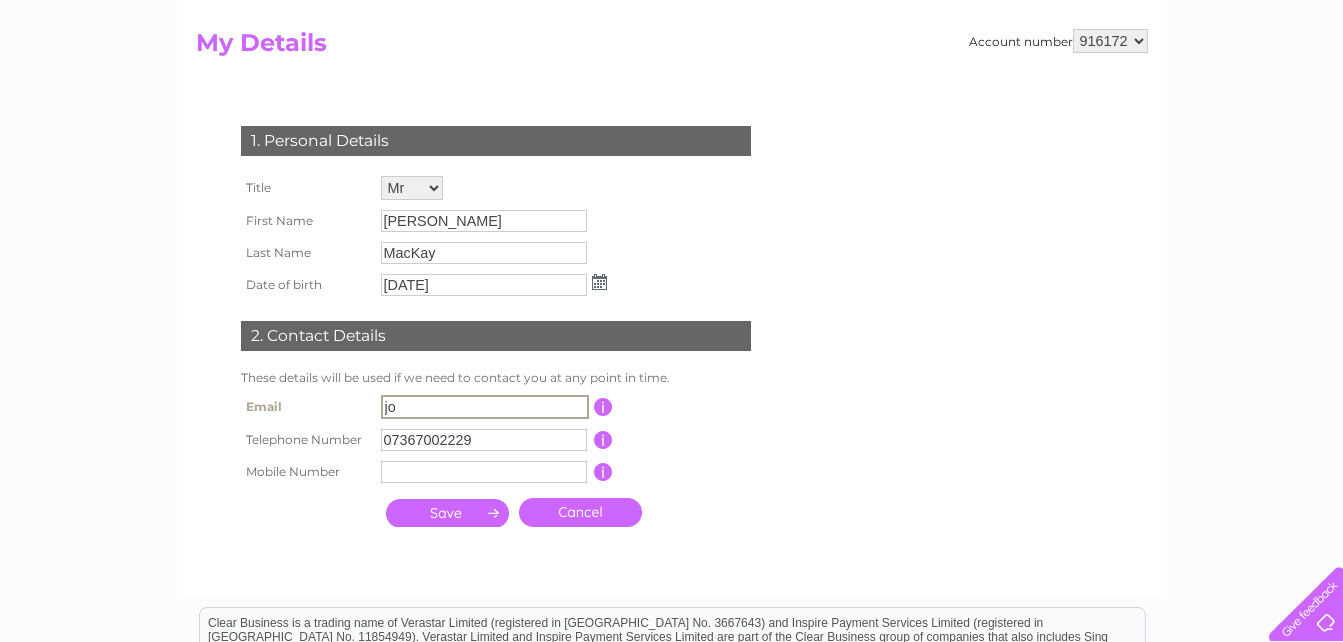 type on "[EMAIL_ADDRESS][DOMAIN_NAME]" 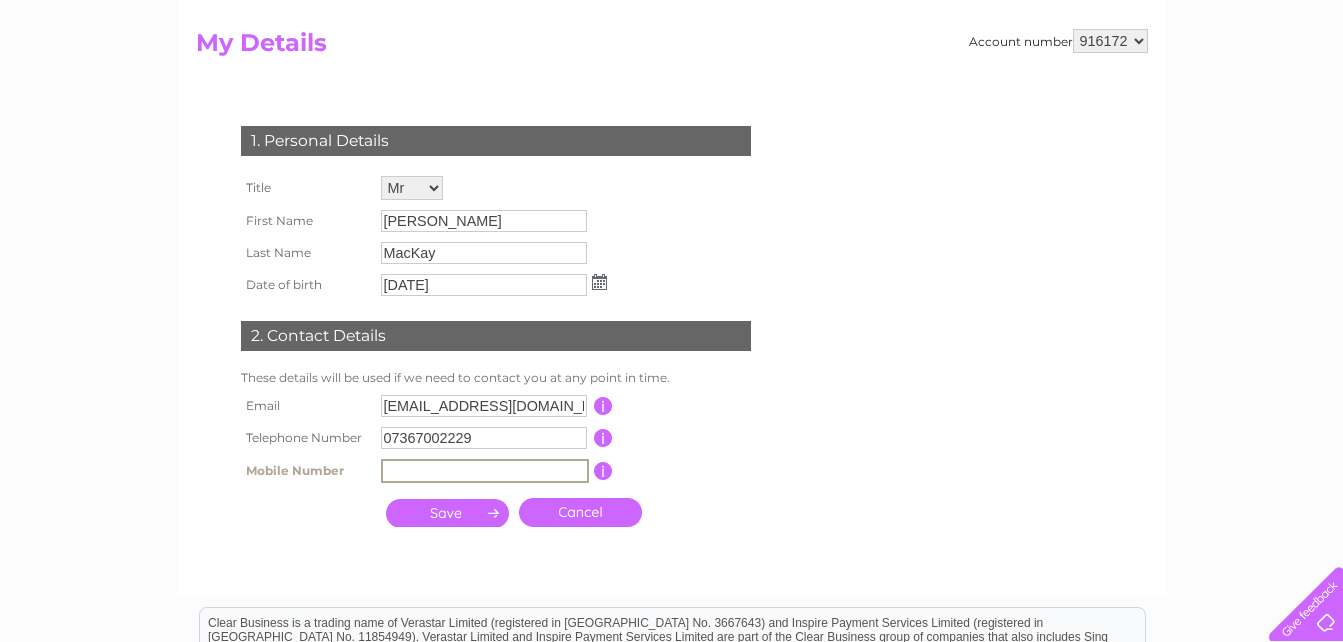 click at bounding box center [485, 471] 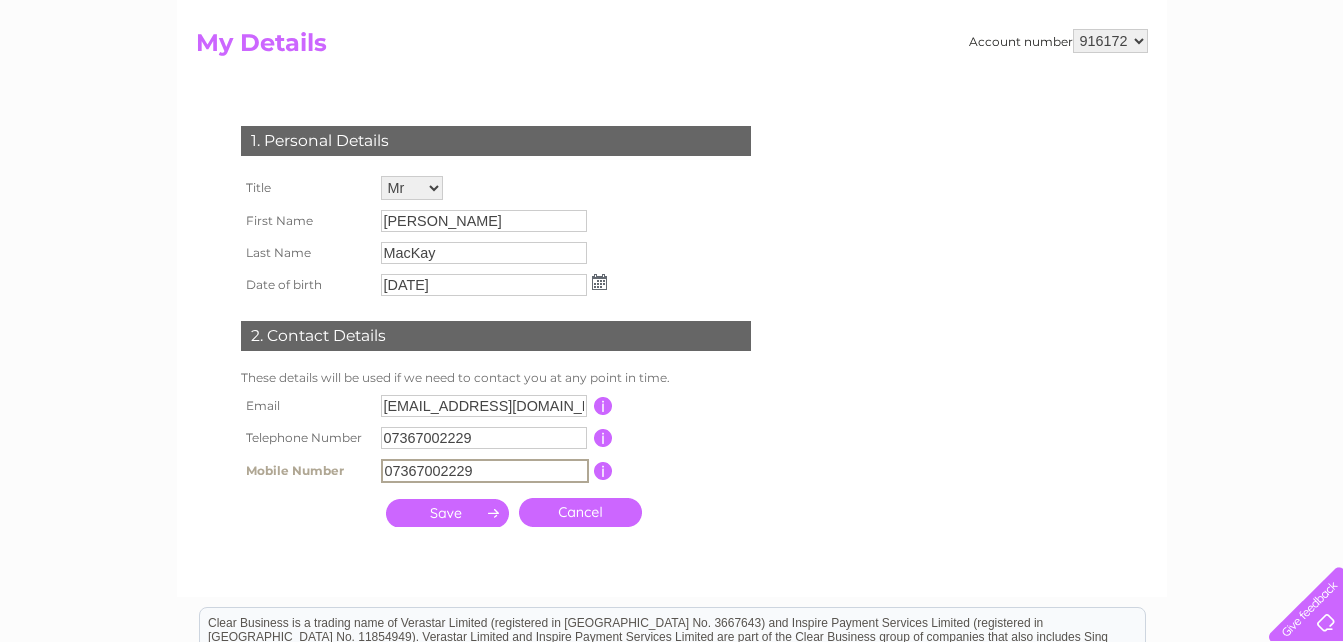 click at bounding box center [447, 513] 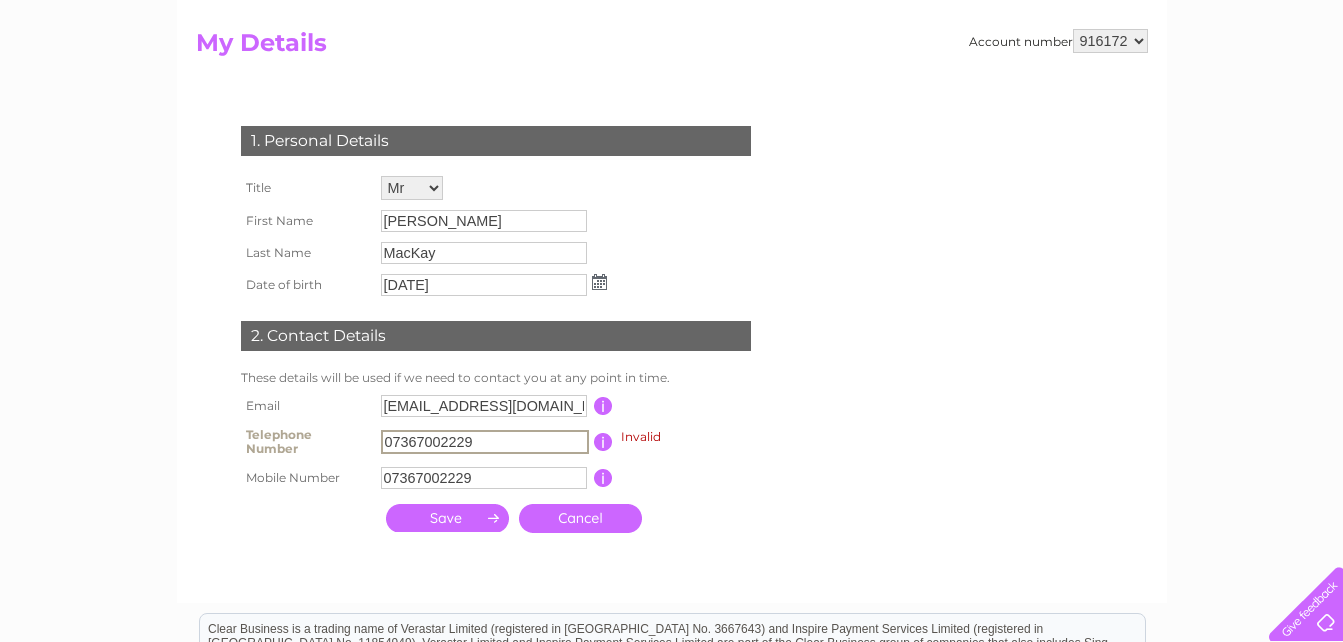 click on "07367002229" at bounding box center [485, 442] 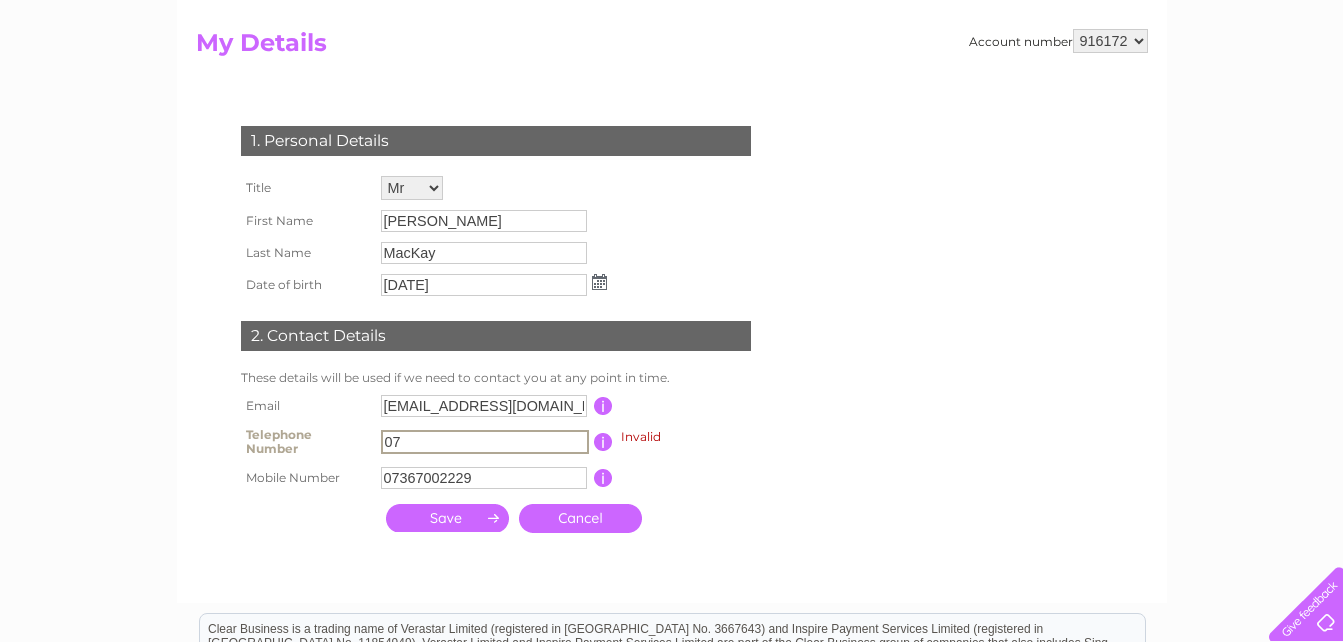 type on "0" 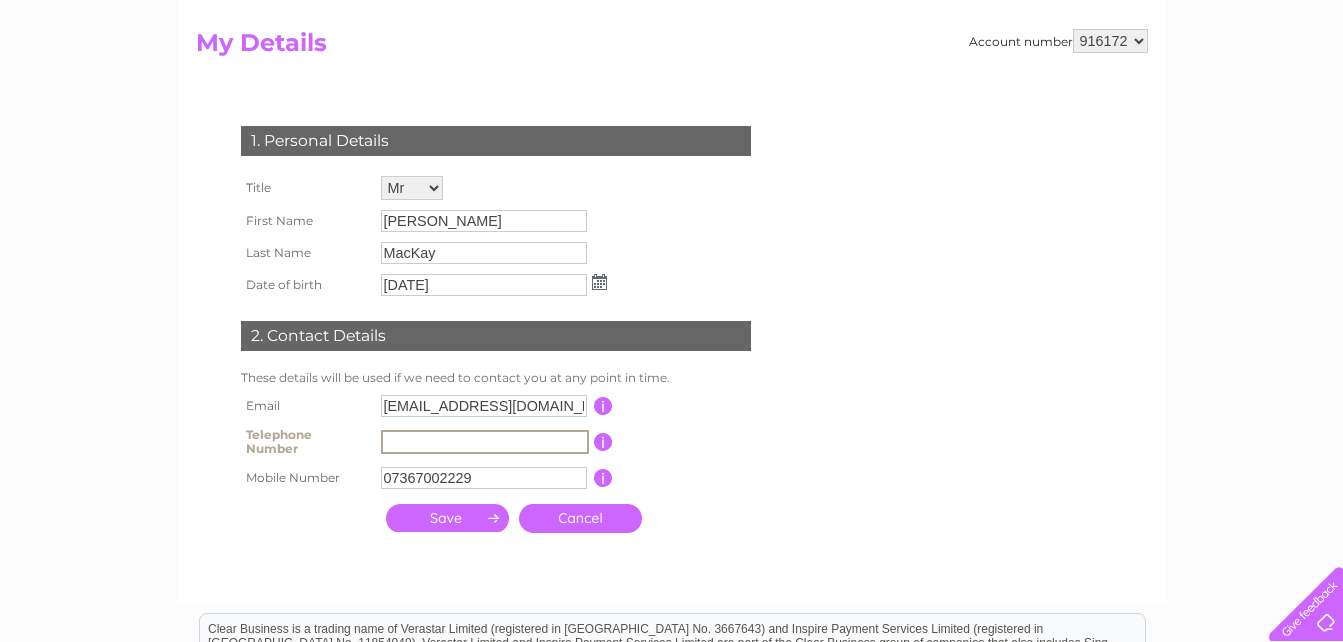 type 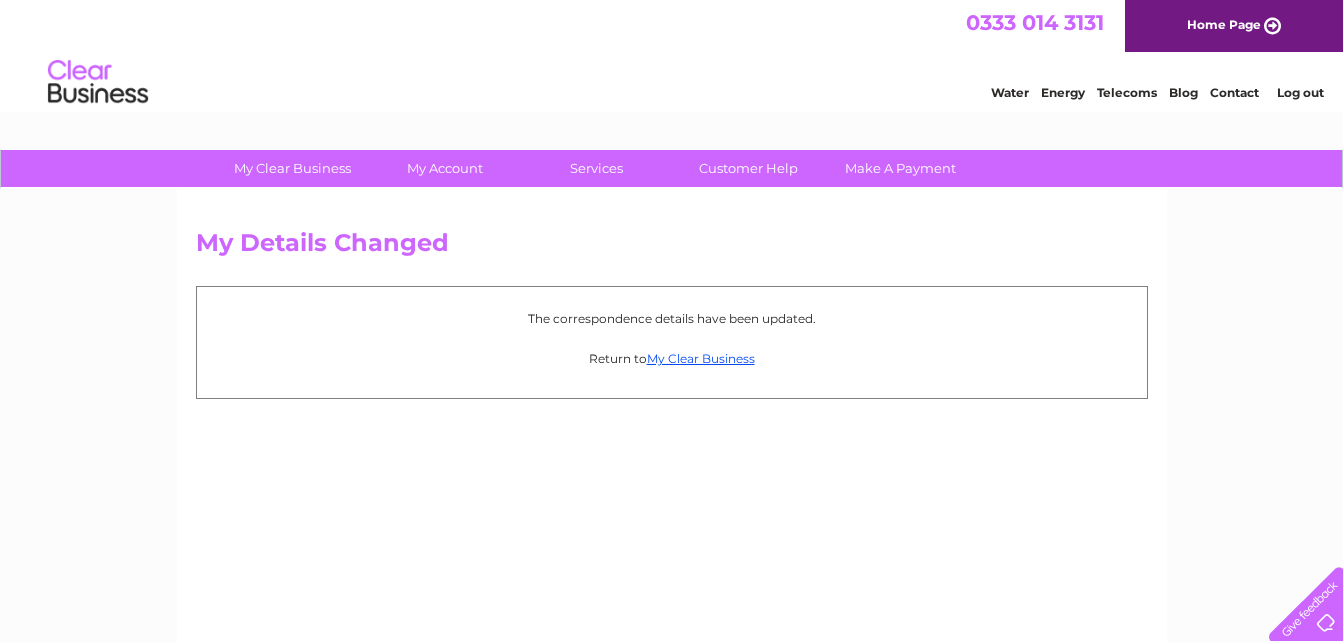 scroll, scrollTop: 0, scrollLeft: 0, axis: both 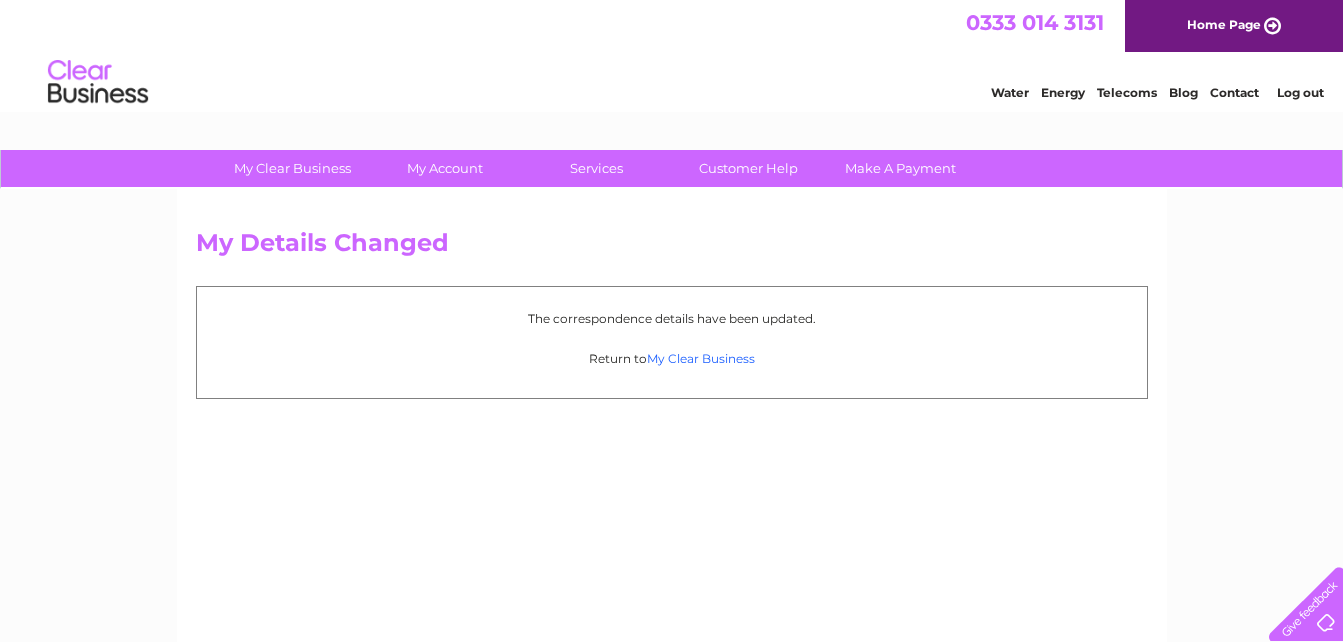 click on "My Clear Business" at bounding box center [701, 358] 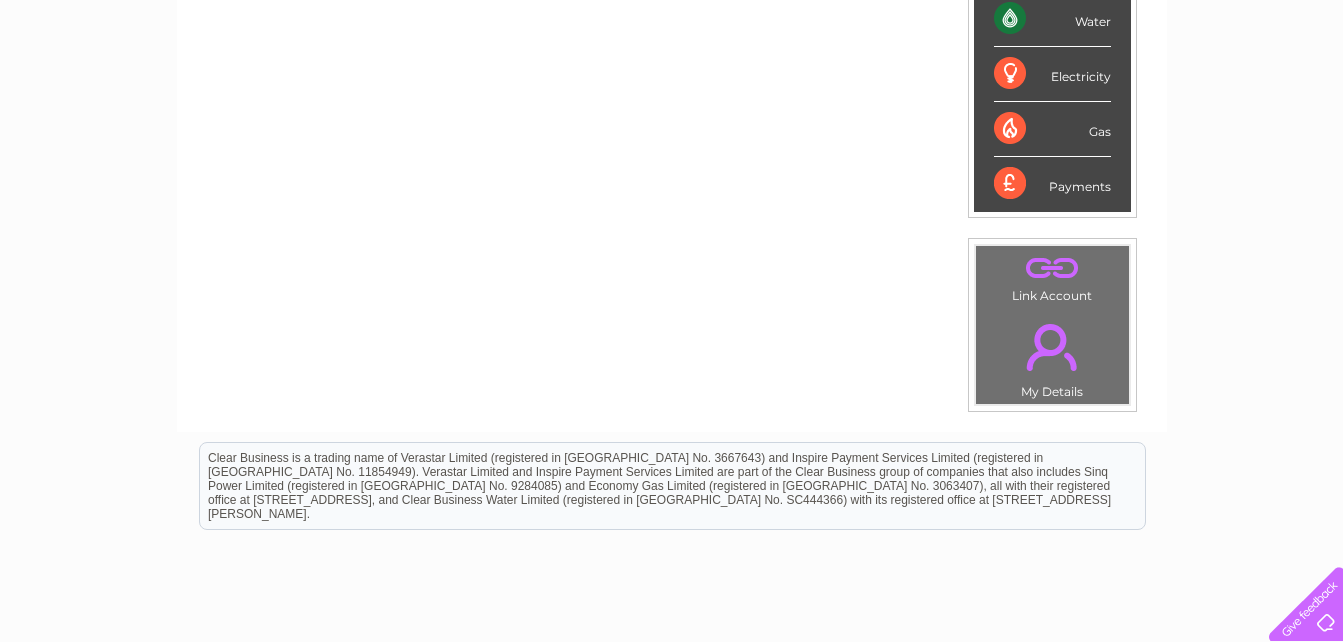 scroll, scrollTop: 600, scrollLeft: 0, axis: vertical 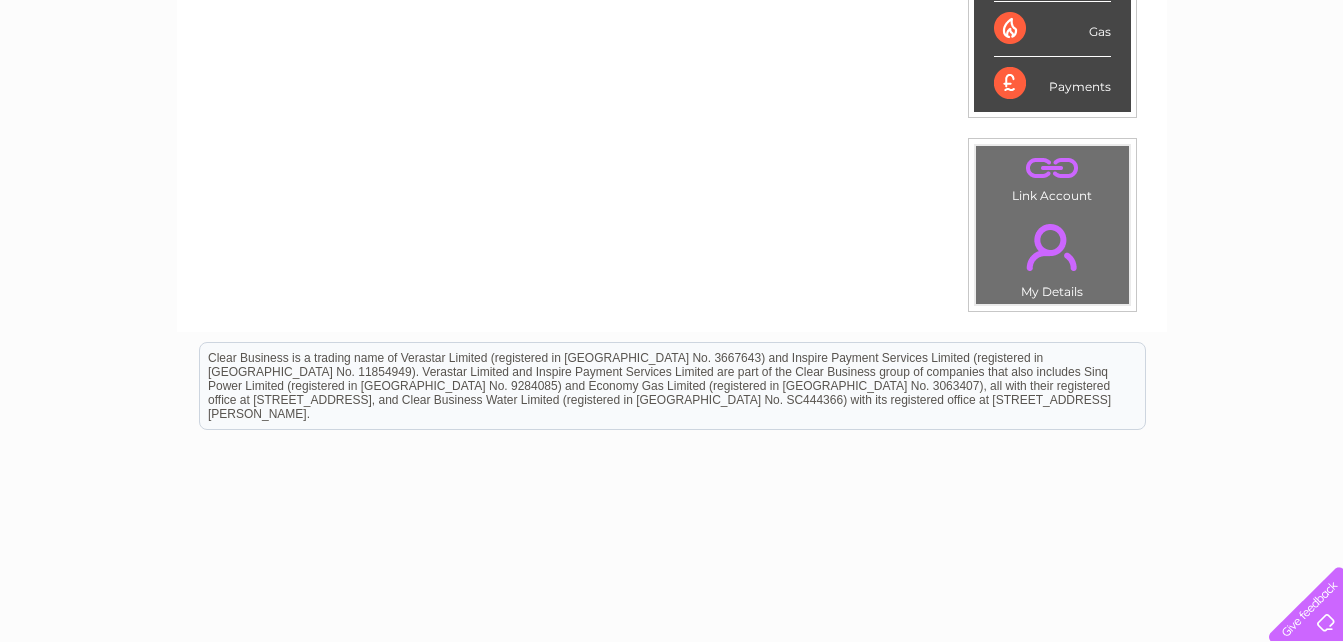 click on "." at bounding box center (1052, 247) 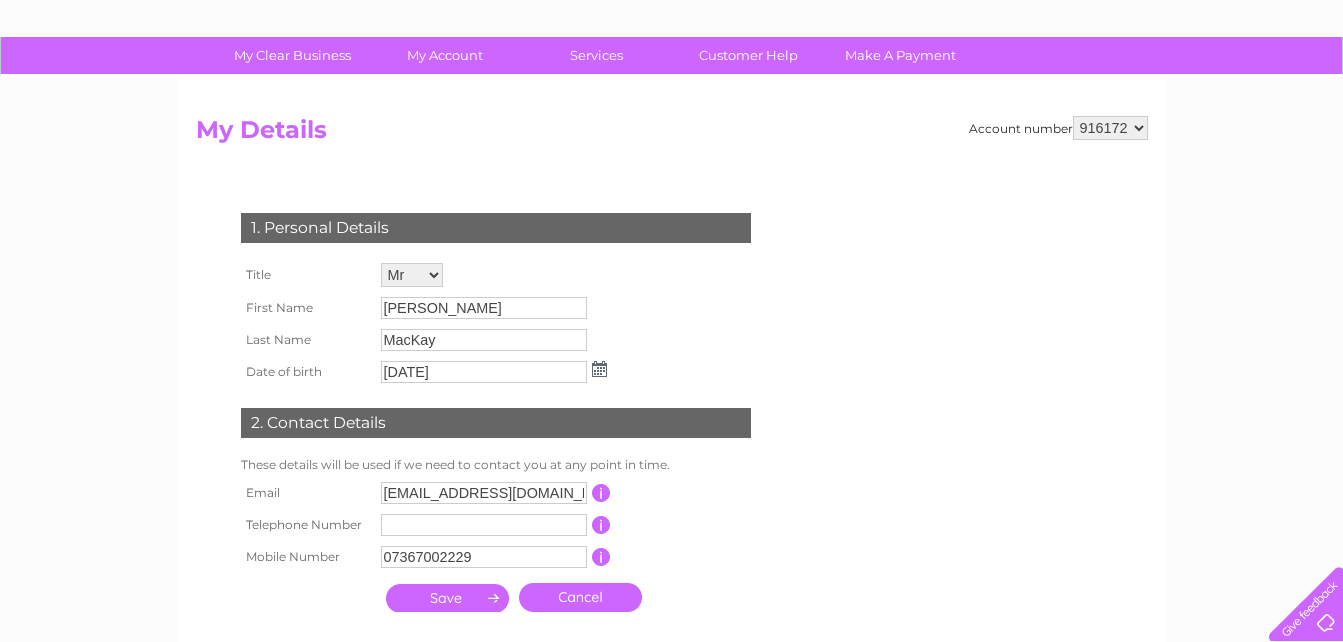 scroll, scrollTop: 110, scrollLeft: 0, axis: vertical 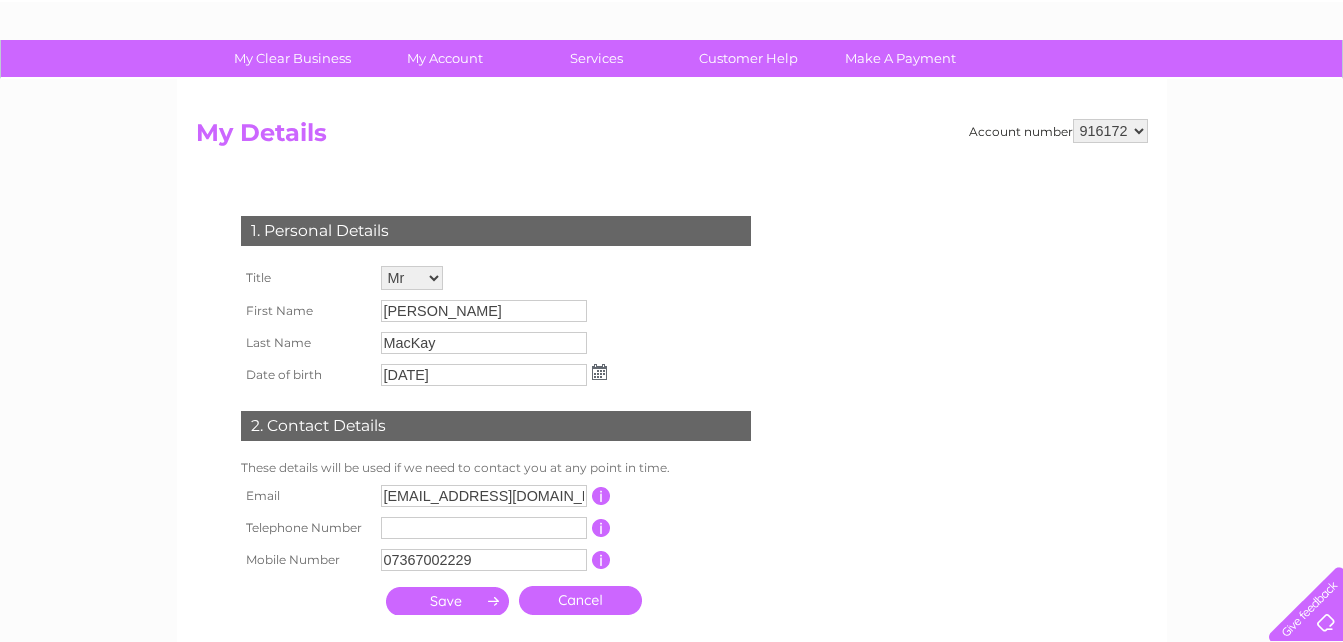 click on "Cancel" at bounding box center [580, 600] 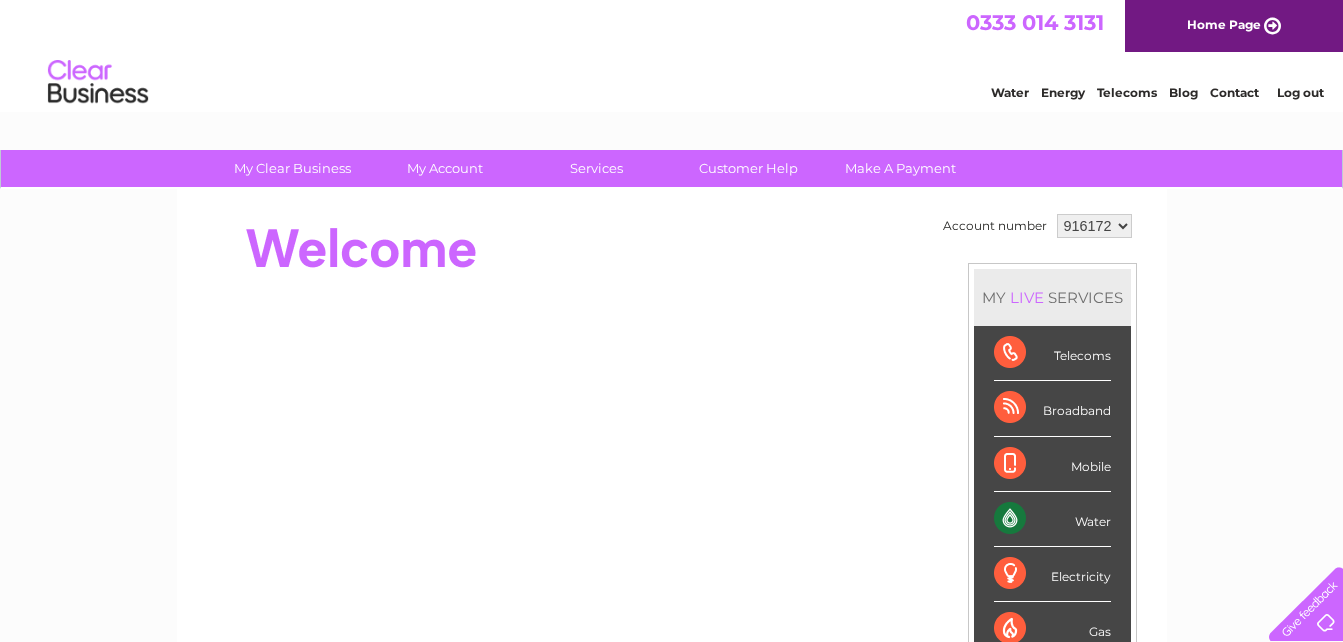scroll, scrollTop: 0, scrollLeft: 0, axis: both 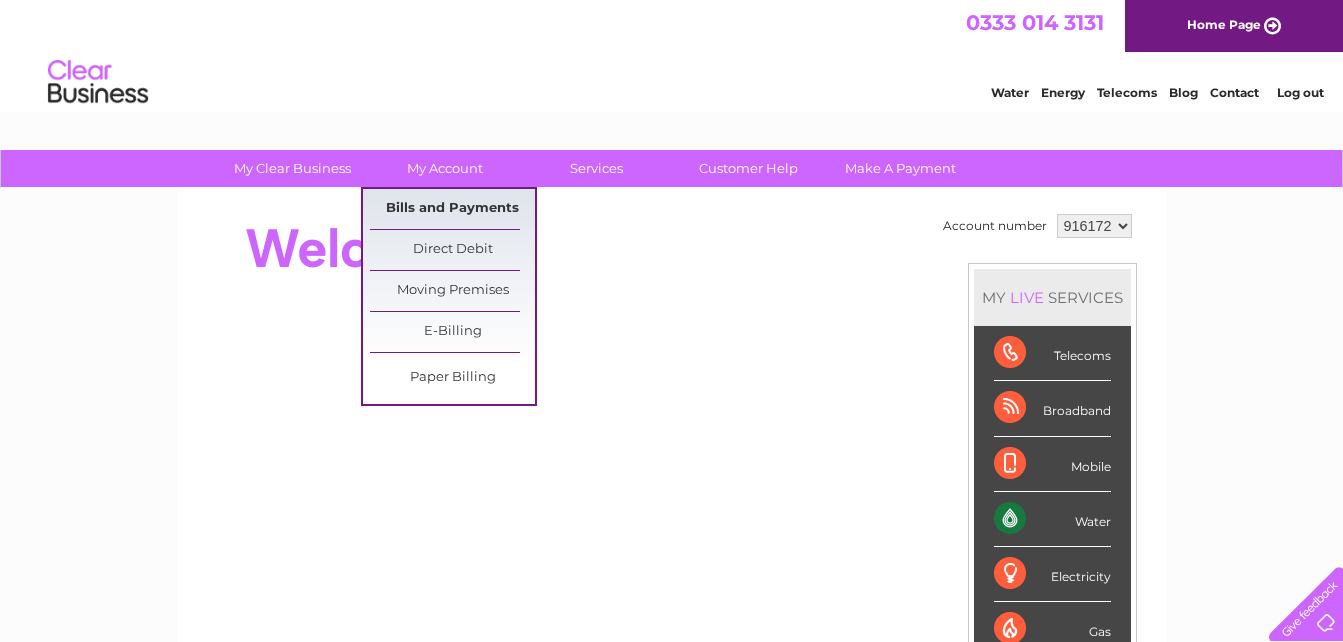 click on "Bills and Payments" at bounding box center [452, 209] 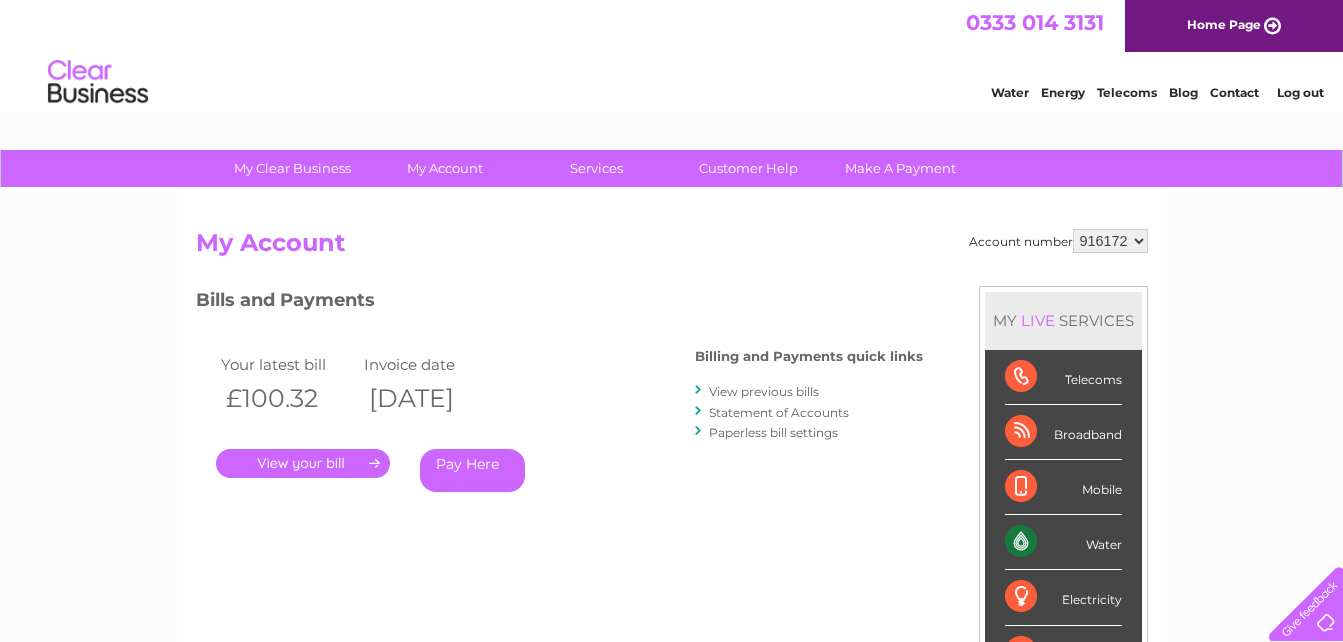 scroll, scrollTop: 100, scrollLeft: 0, axis: vertical 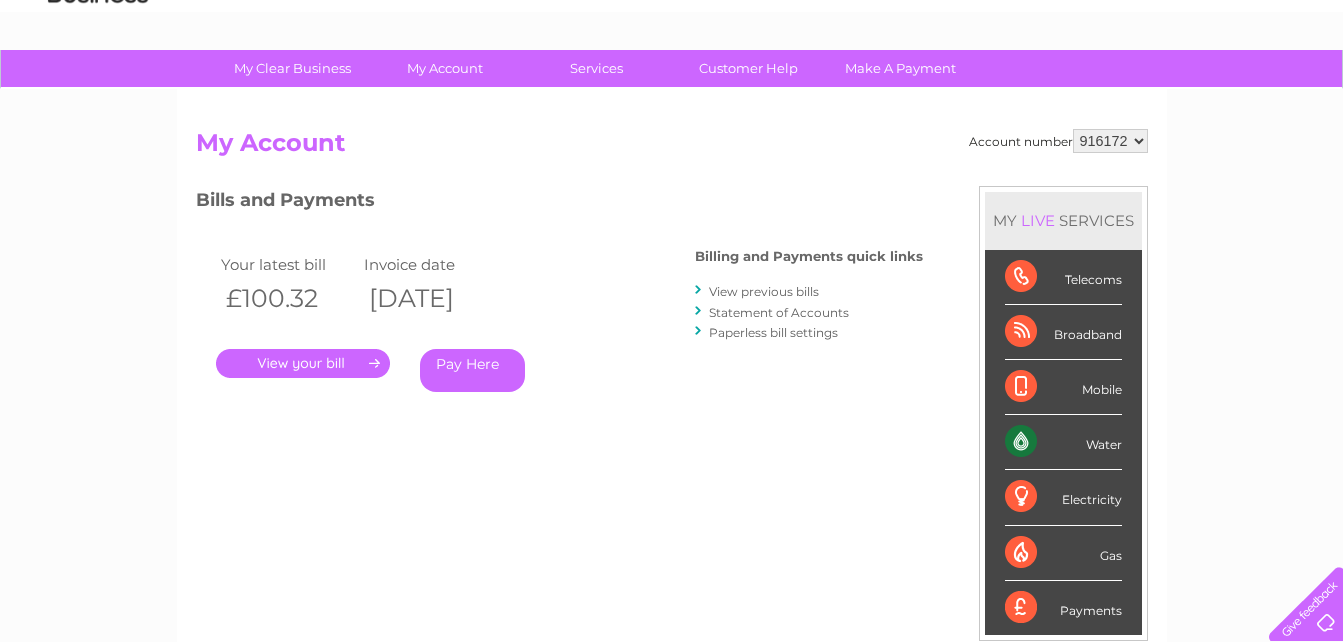 click on "." at bounding box center (303, 363) 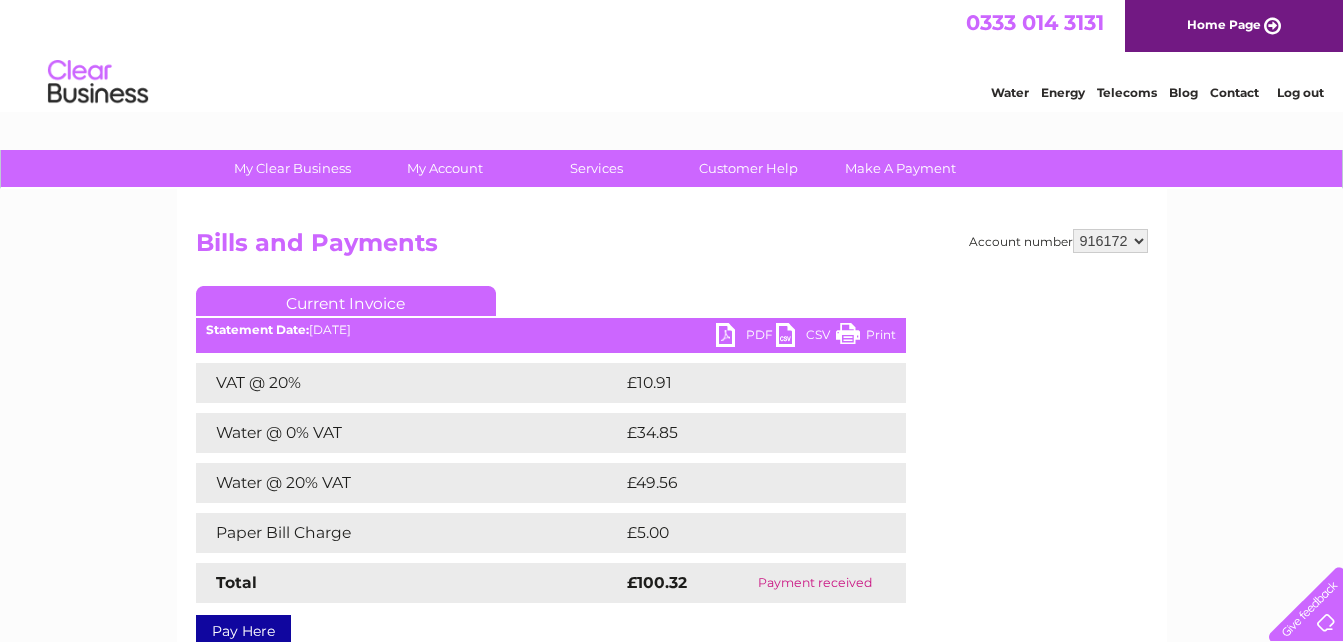 scroll, scrollTop: 0, scrollLeft: 0, axis: both 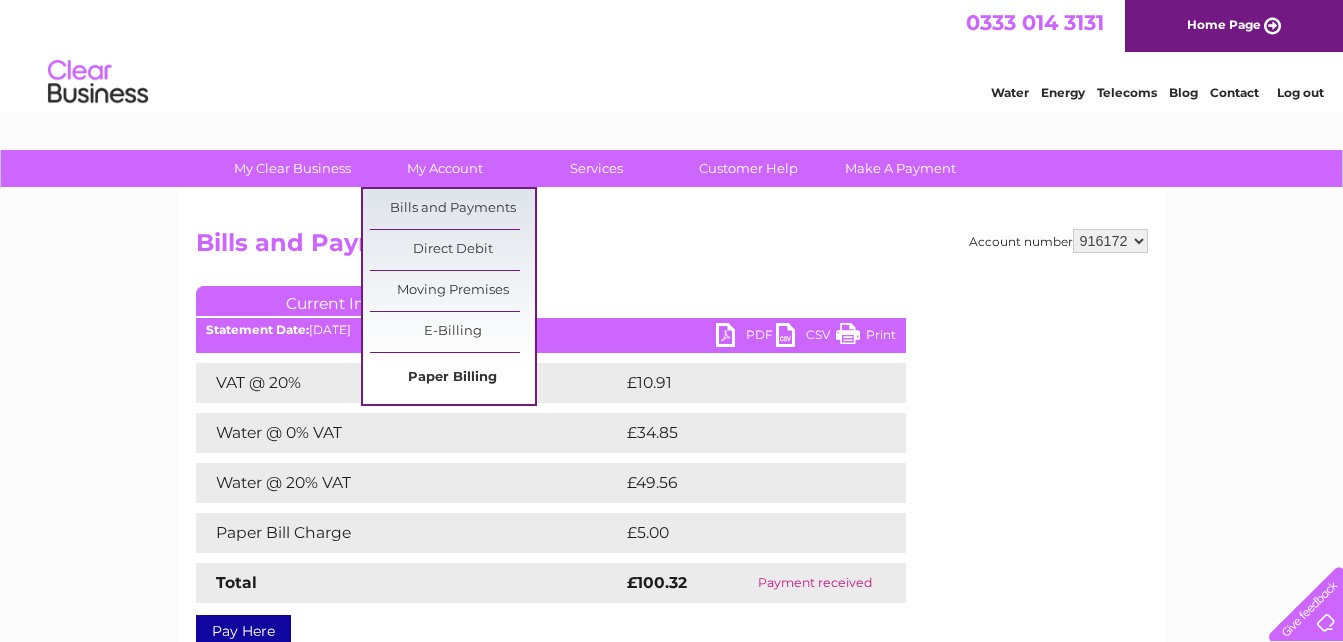 click on "Paper Billing" at bounding box center [452, 378] 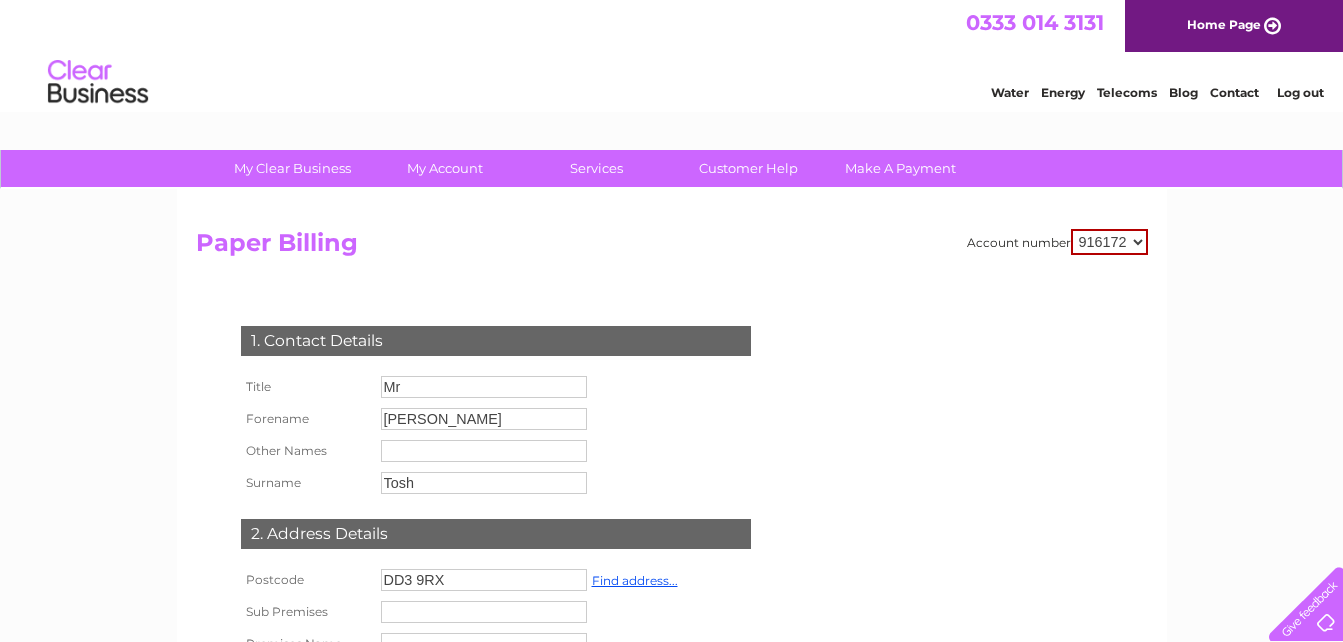 scroll, scrollTop: 0, scrollLeft: 0, axis: both 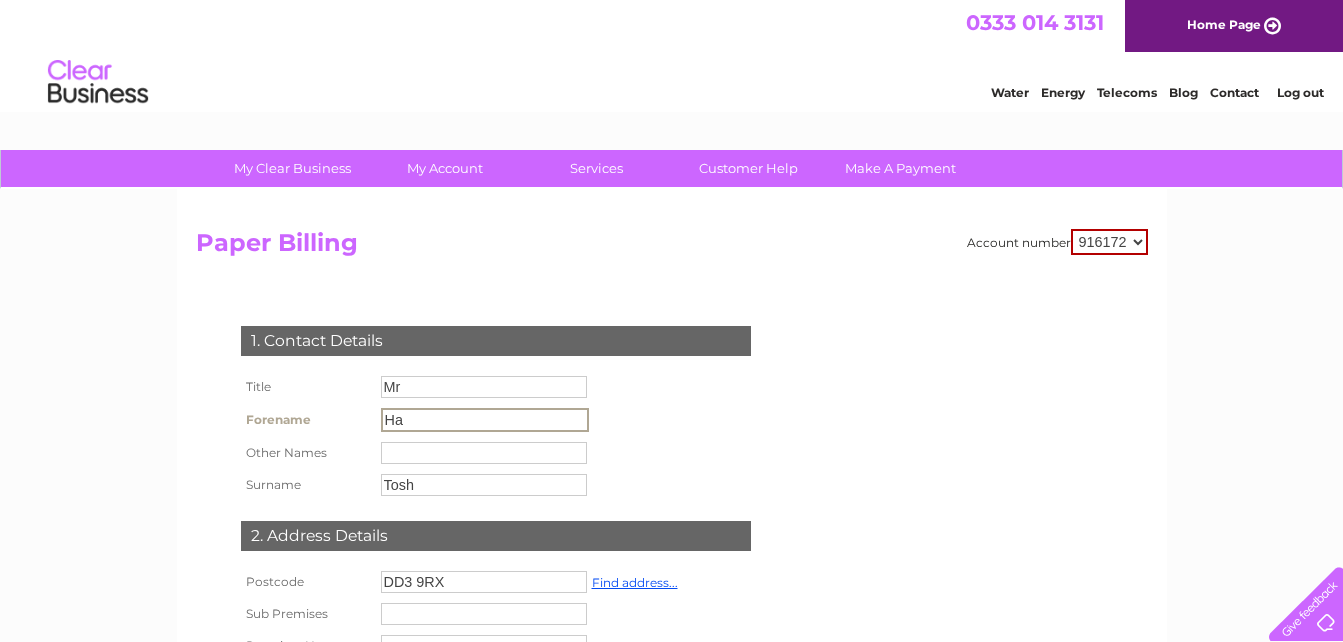 type on "H" 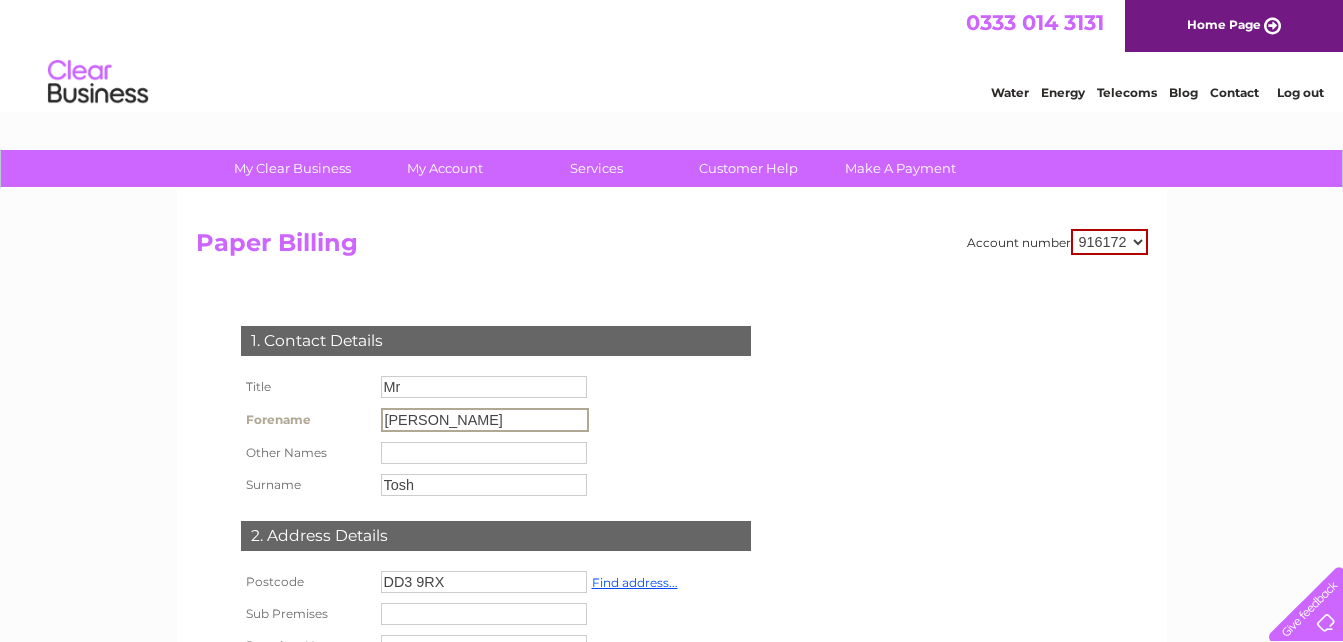 type on "[PERSON_NAME]" 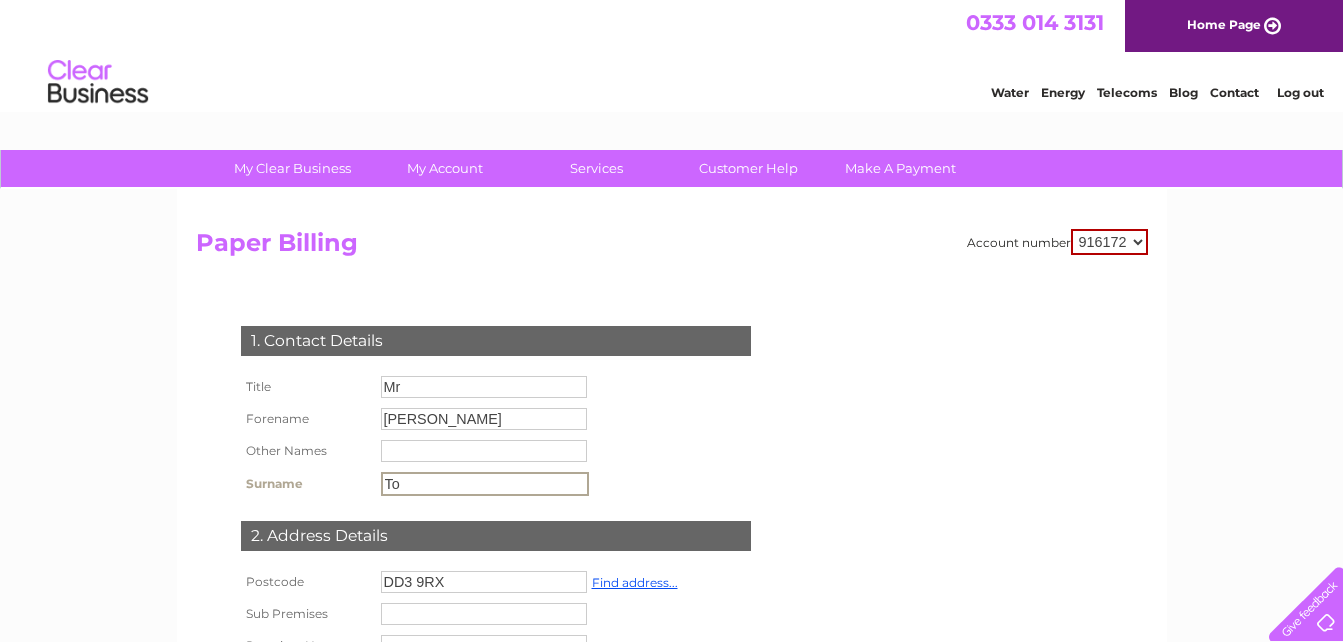 type on "T" 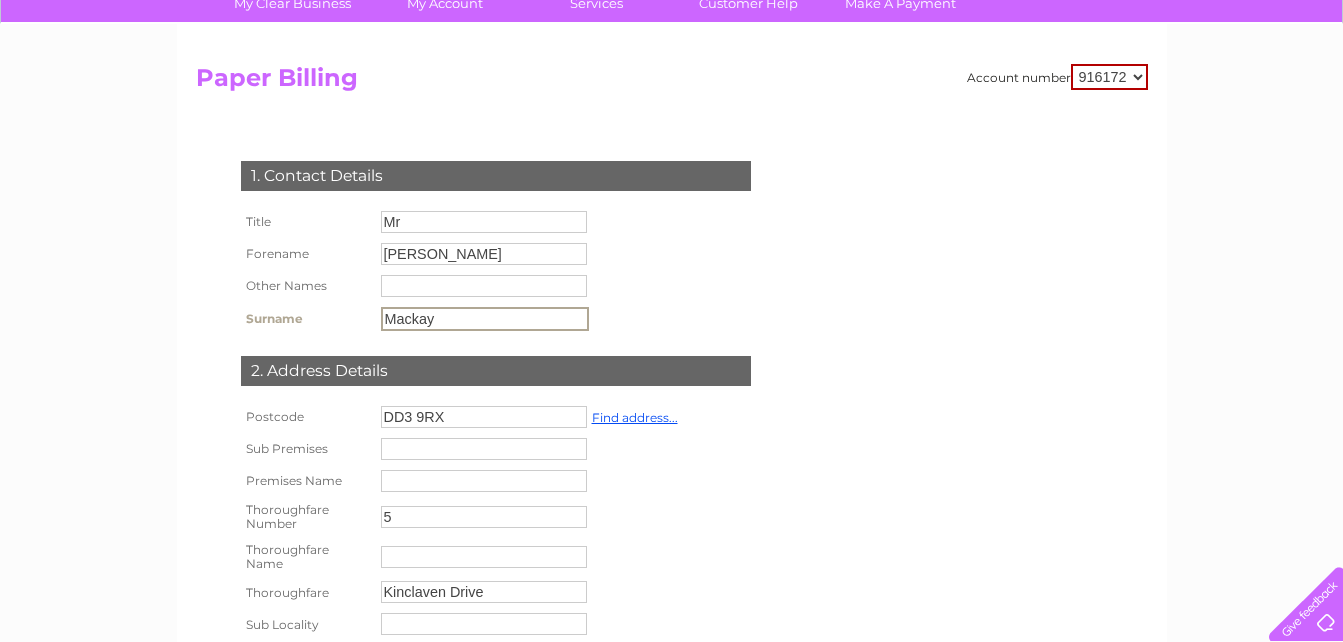 scroll, scrollTop: 200, scrollLeft: 0, axis: vertical 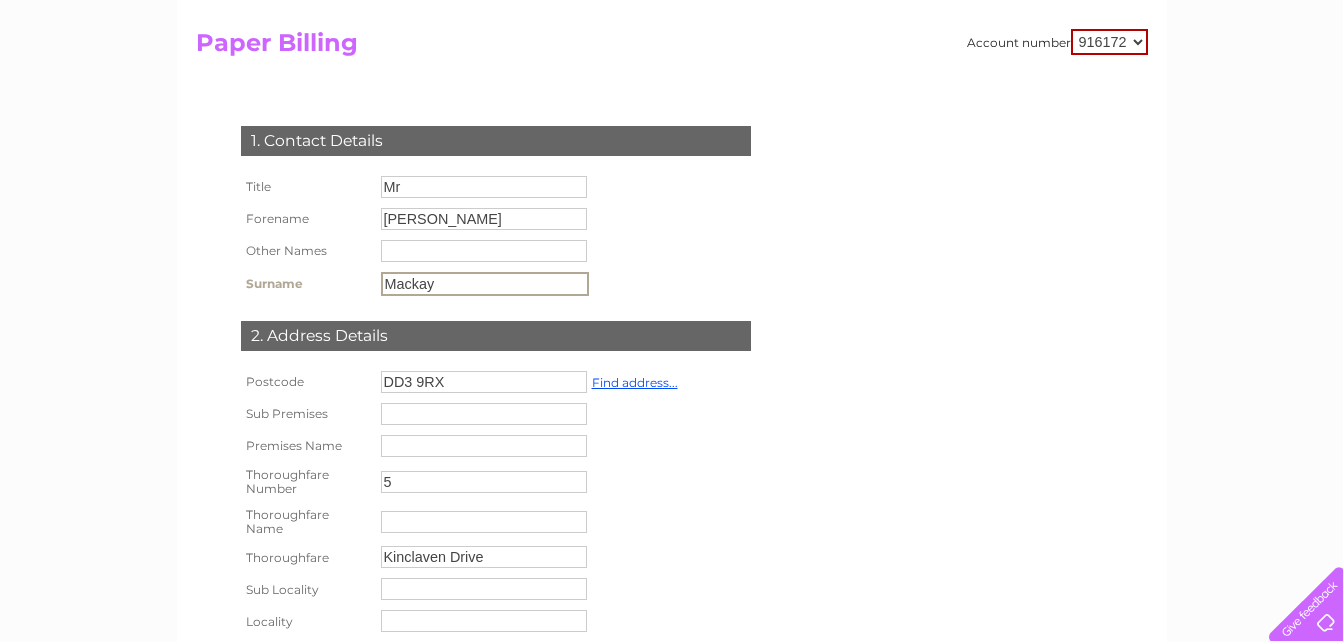 type on "Mackay" 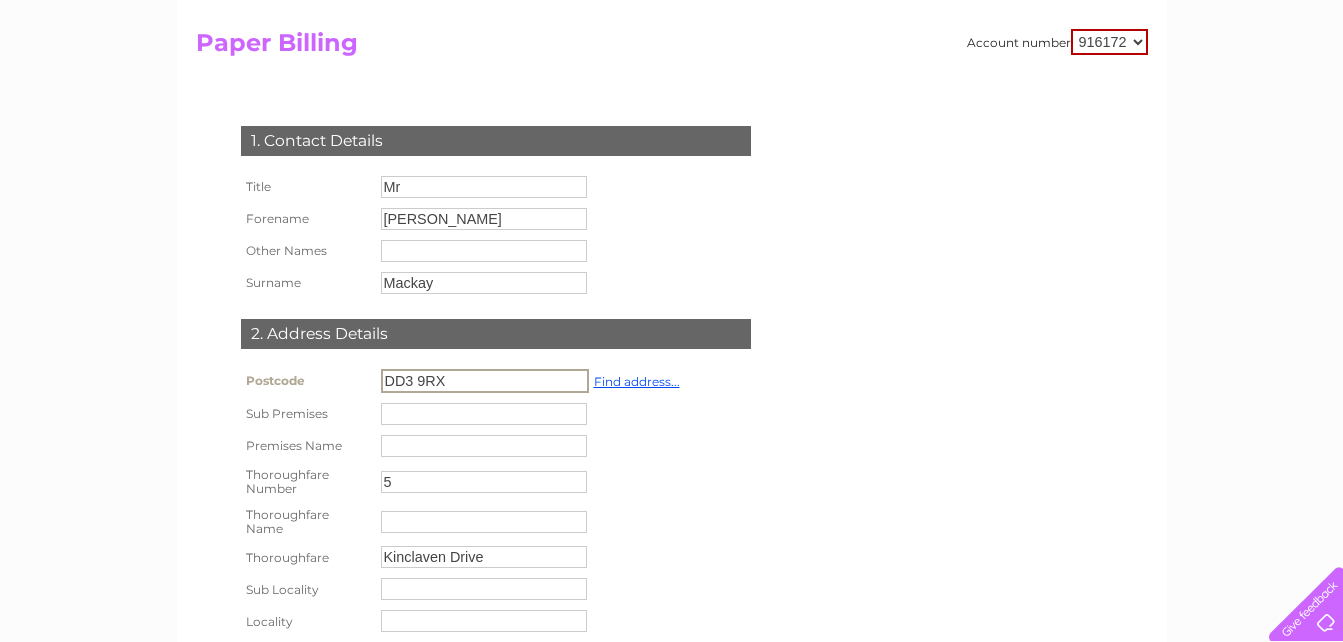 click on "DD3 9RX" at bounding box center [485, 381] 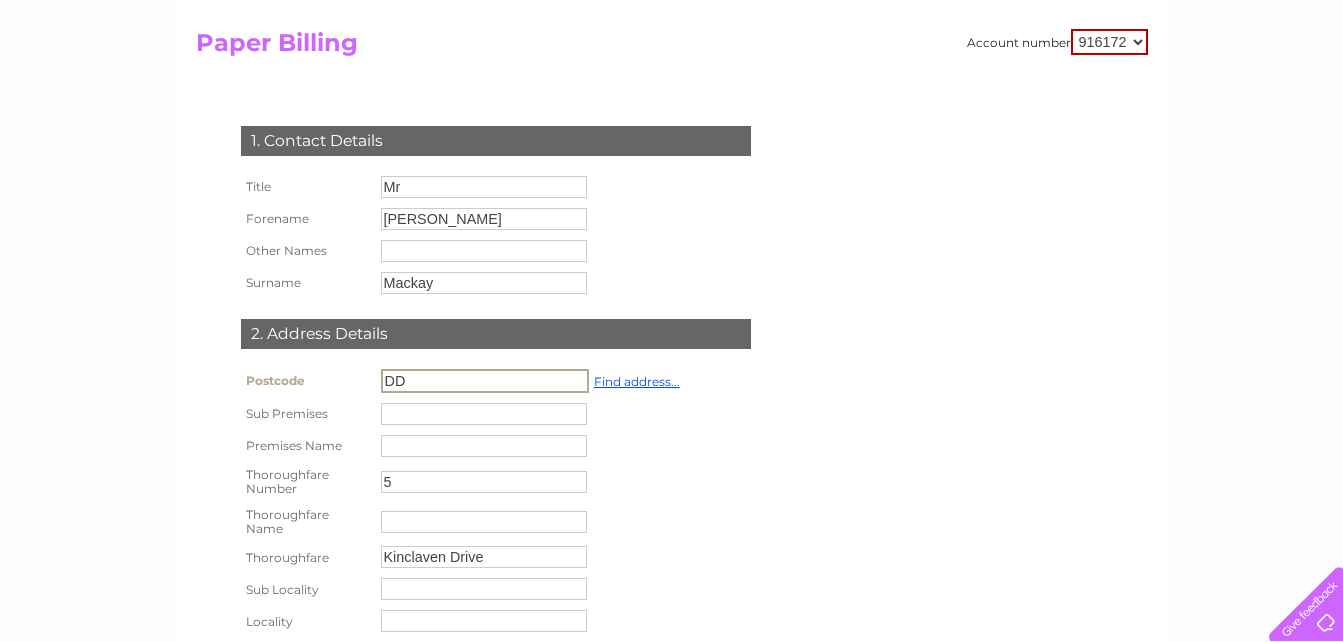 type on "D" 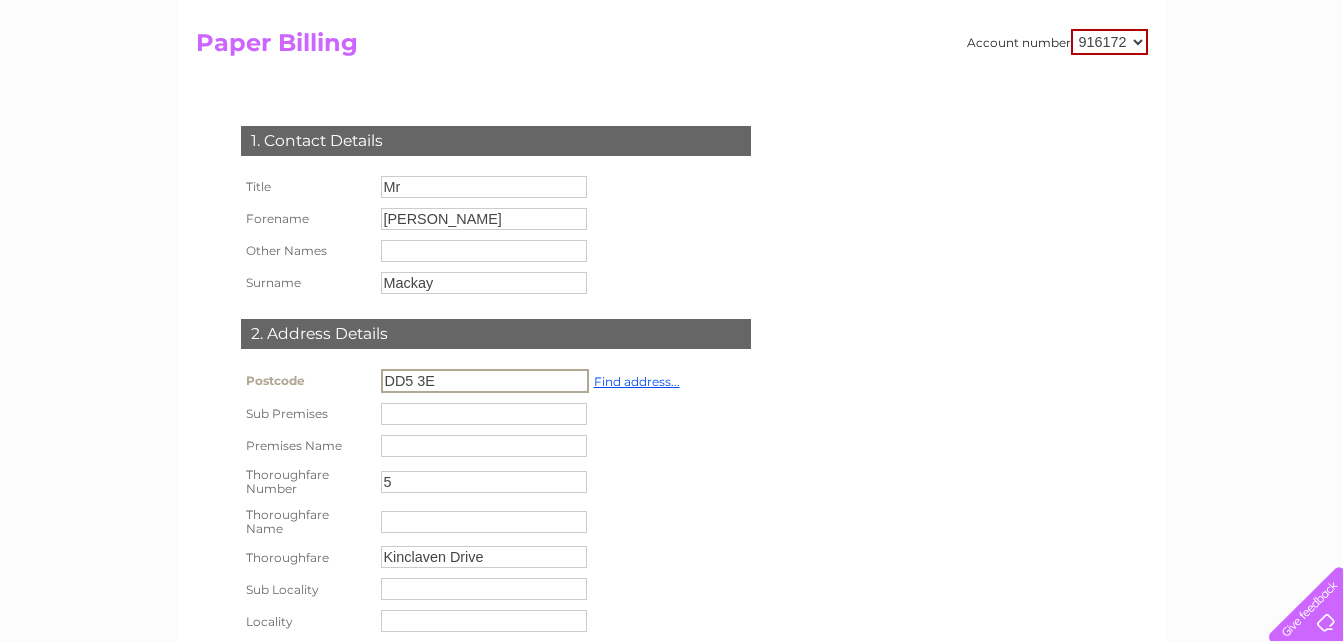type on "DD5 3EG" 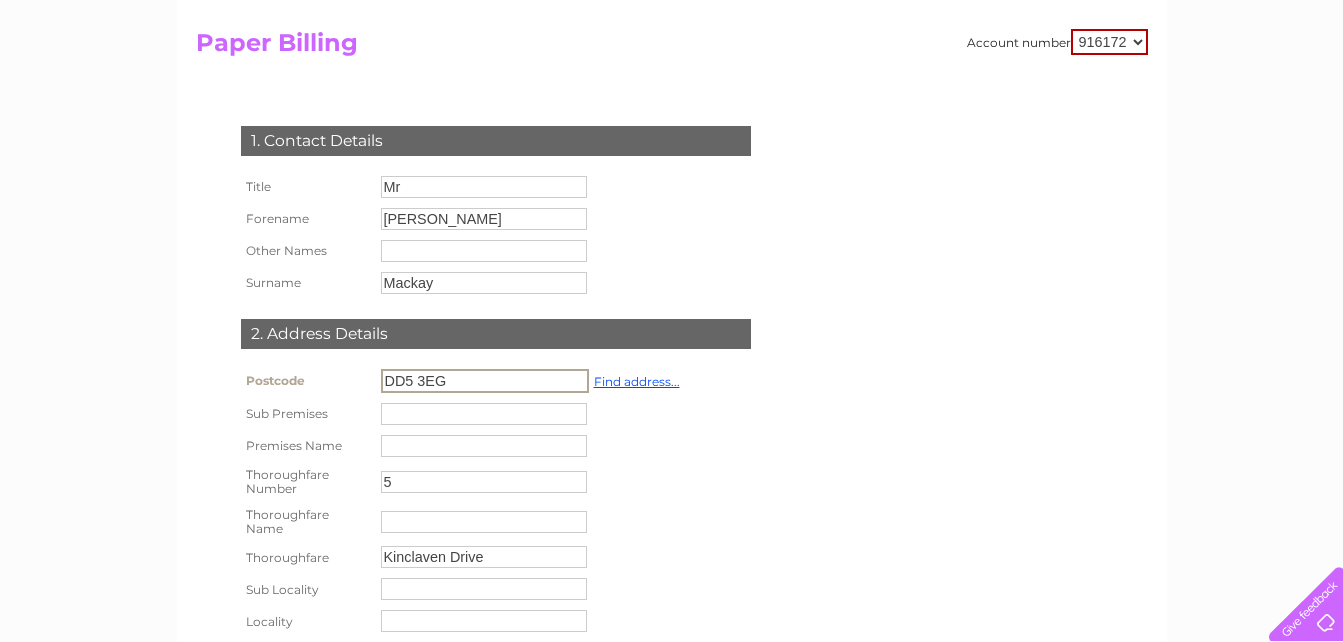 type on "ANGUS" 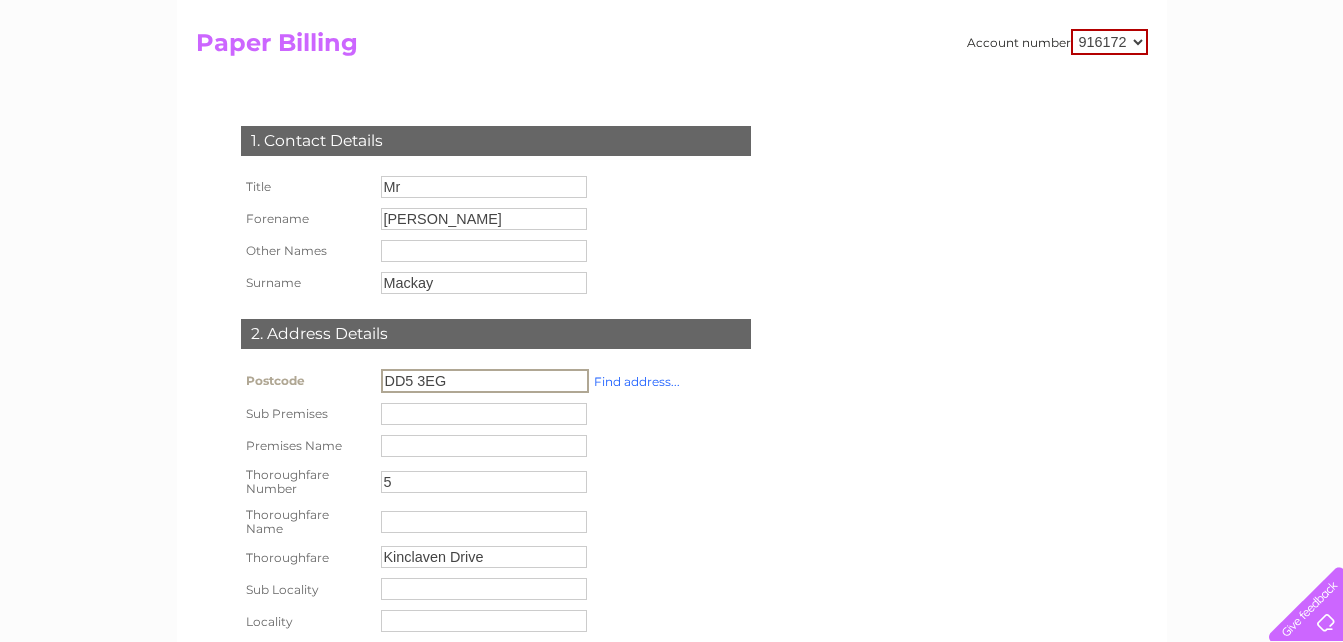 type on "DD5 3EG" 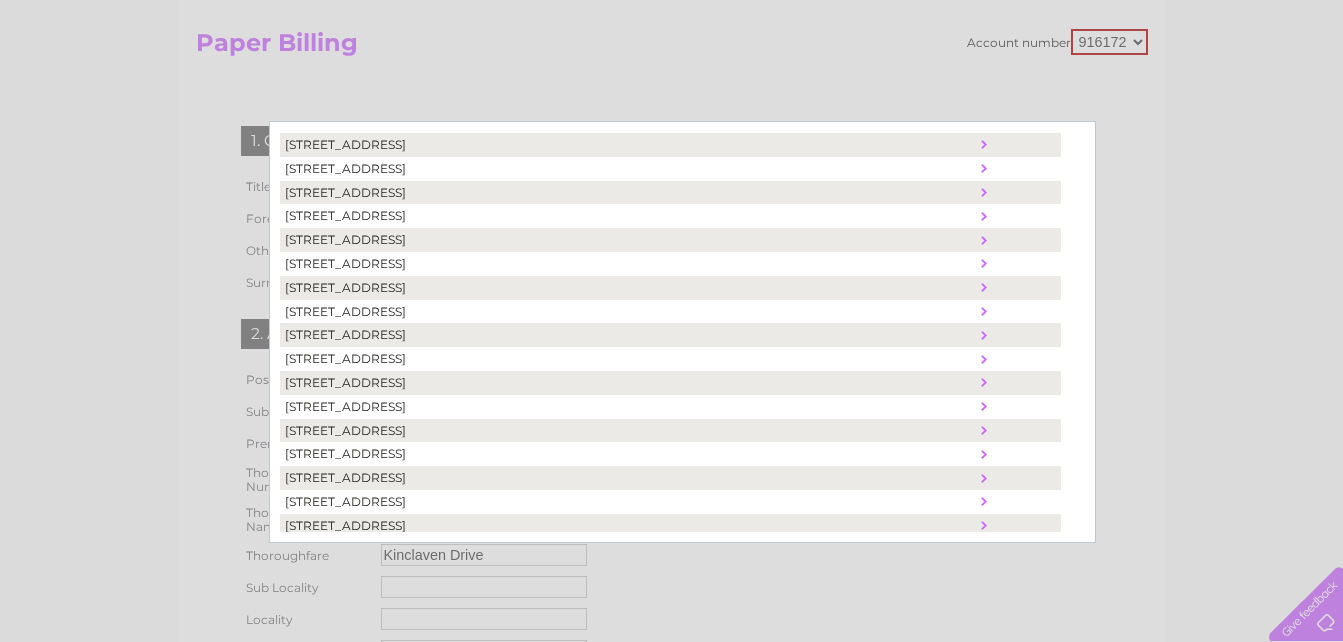 scroll, scrollTop: 753, scrollLeft: 0, axis: vertical 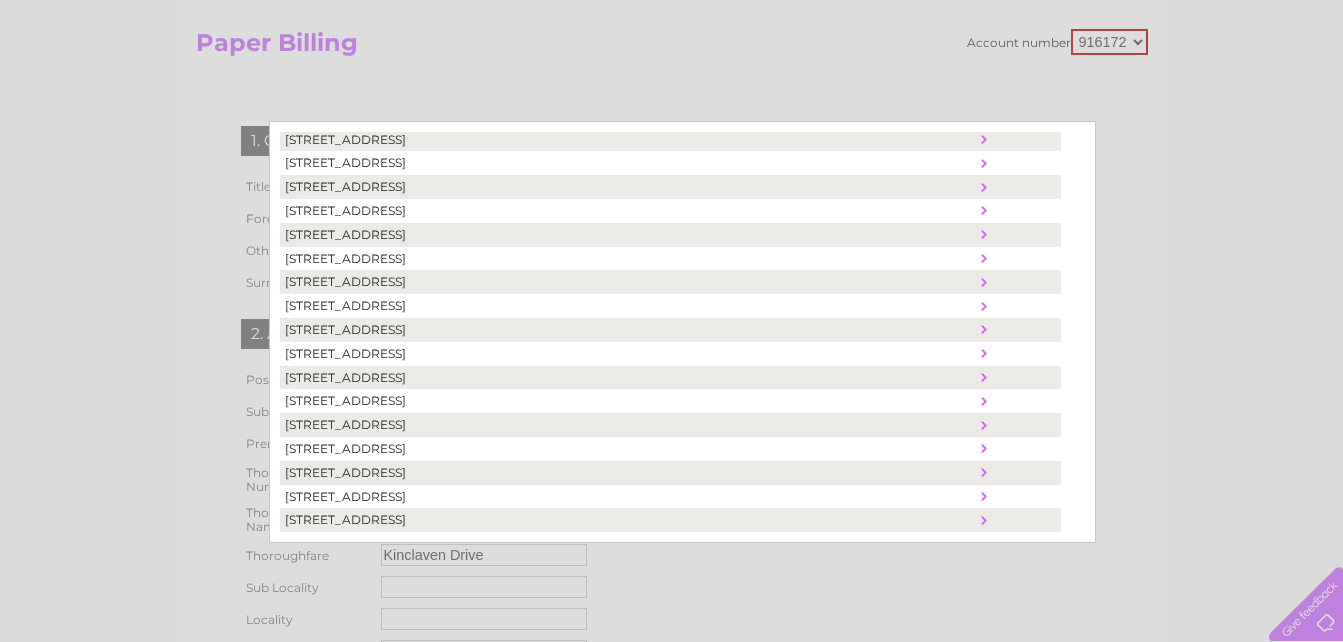 click on "91, Portree Avenue, Broughty Ferry, Dundee, United Kingdom, DD5 3EG" at bounding box center [628, 473] 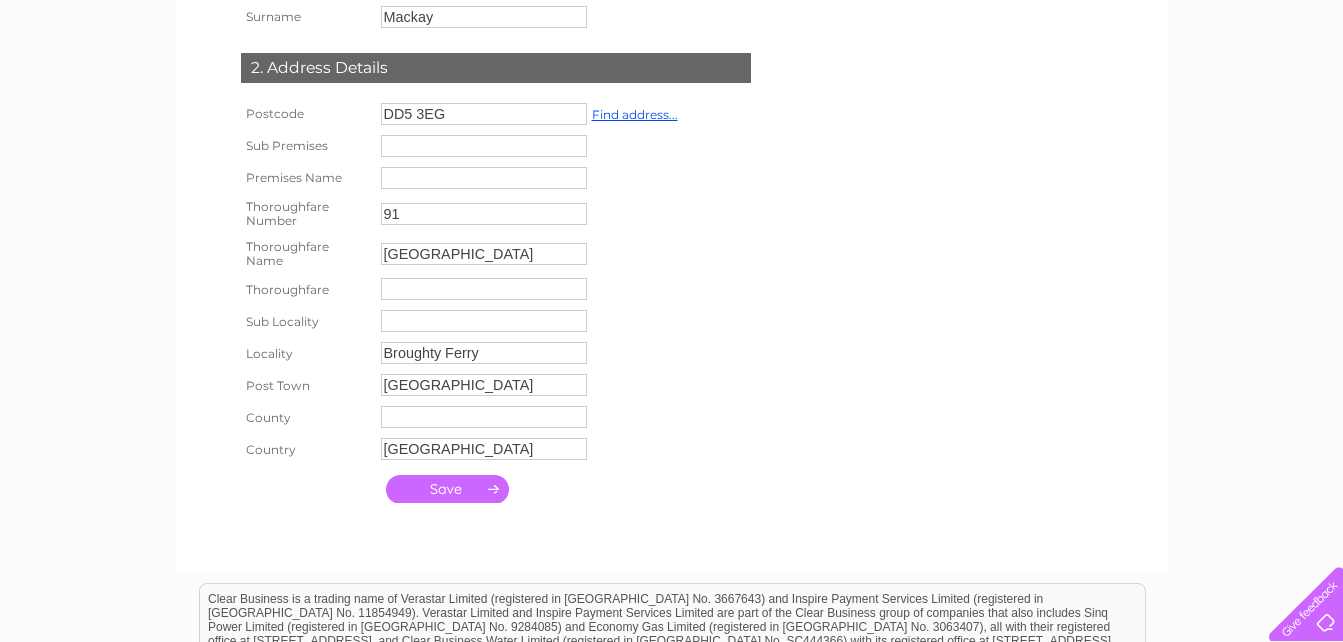 scroll, scrollTop: 500, scrollLeft: 0, axis: vertical 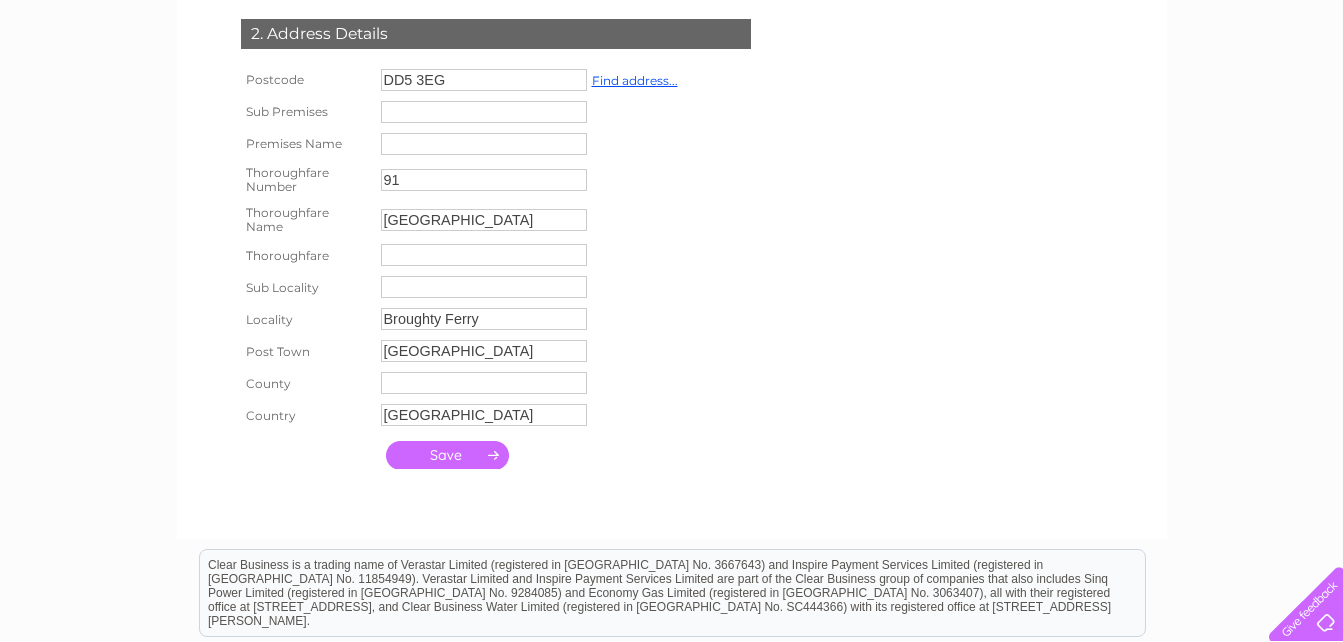 click at bounding box center [447, 455] 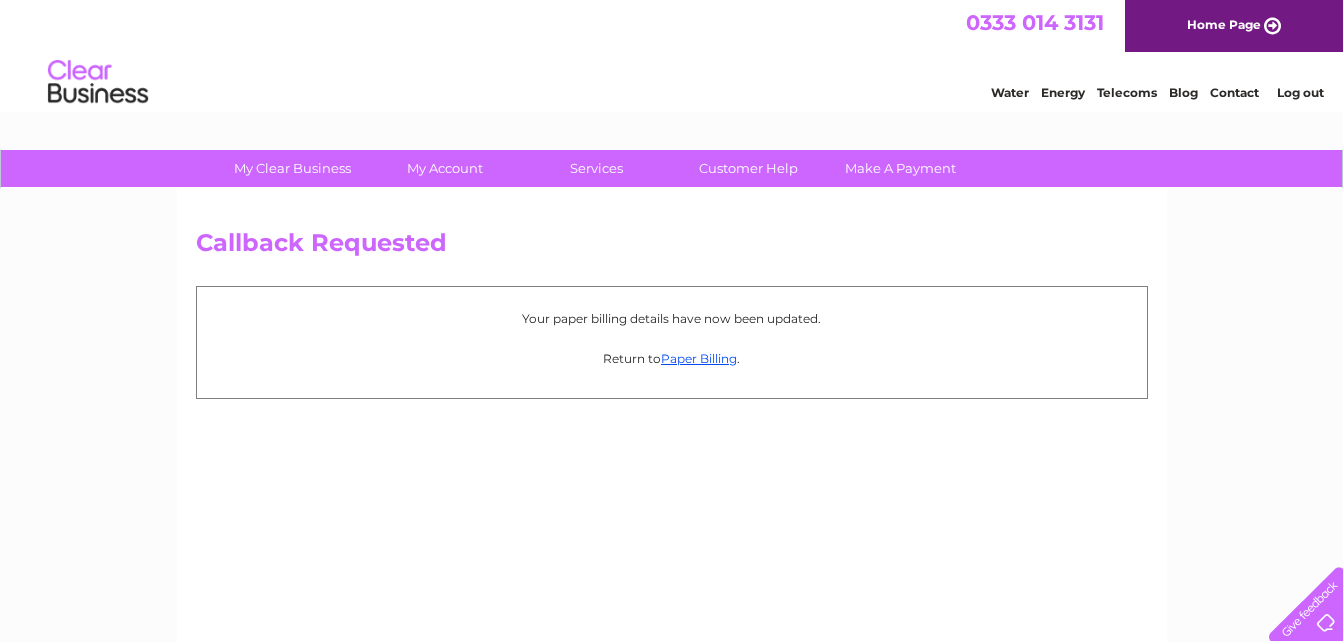 scroll, scrollTop: 0, scrollLeft: 0, axis: both 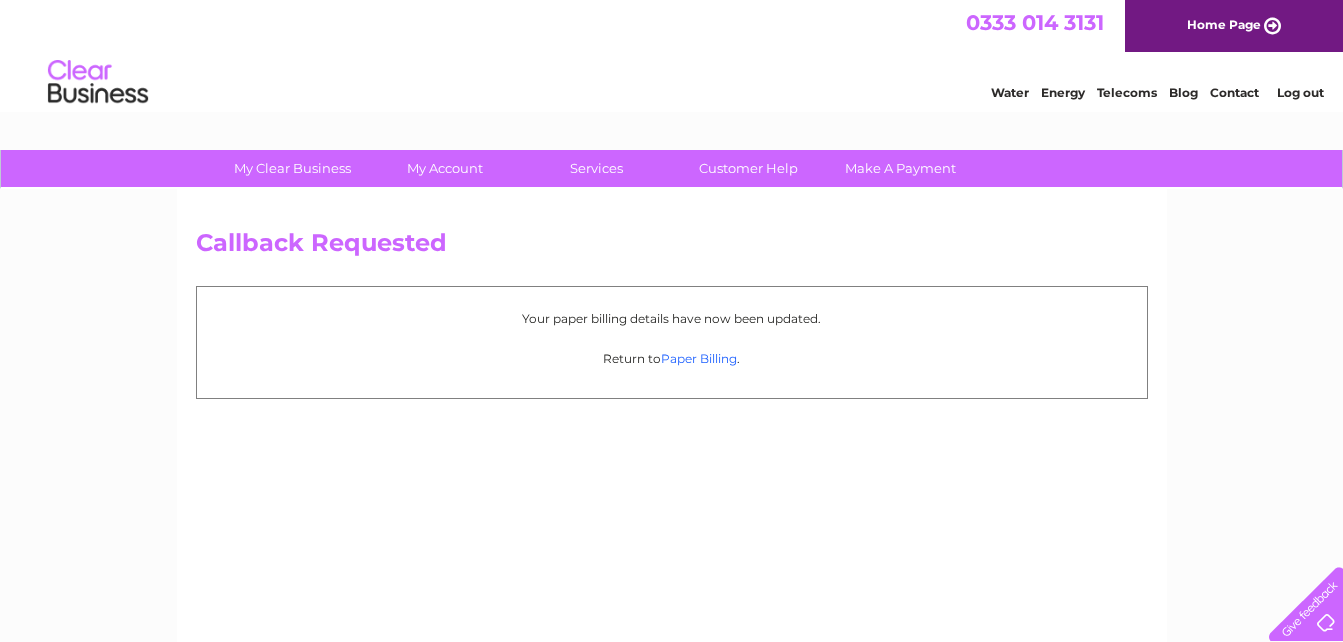 click on "Paper Billing" at bounding box center [699, 358] 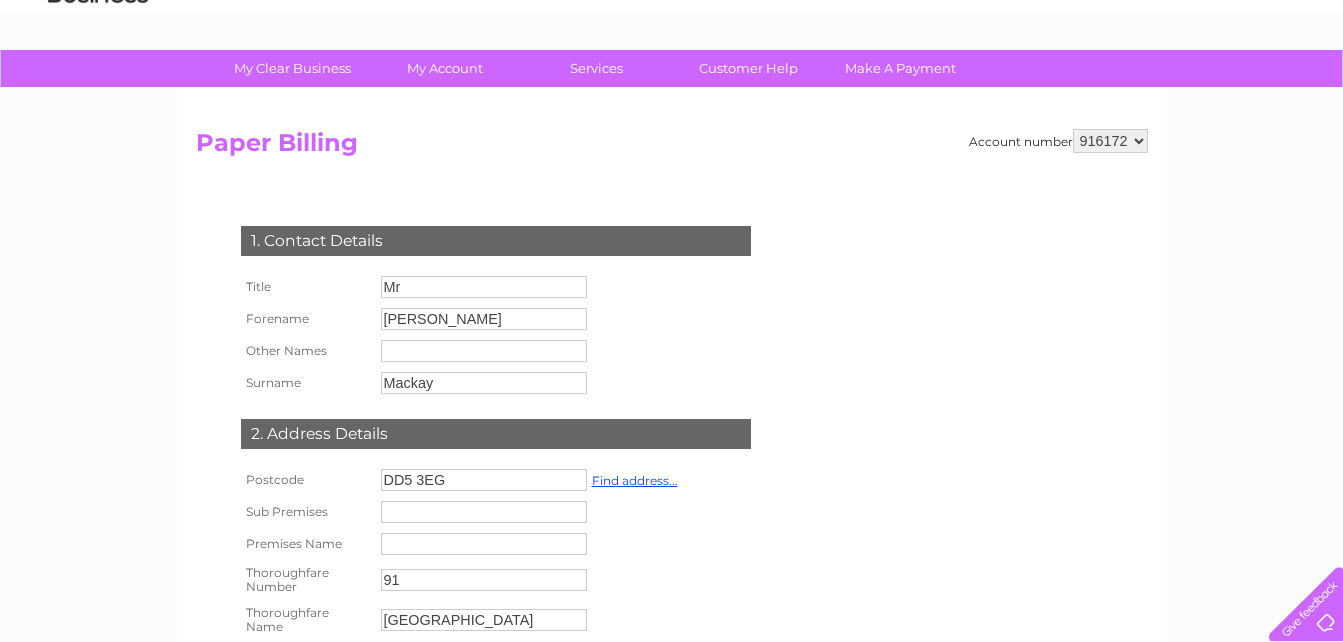 scroll, scrollTop: 0, scrollLeft: 0, axis: both 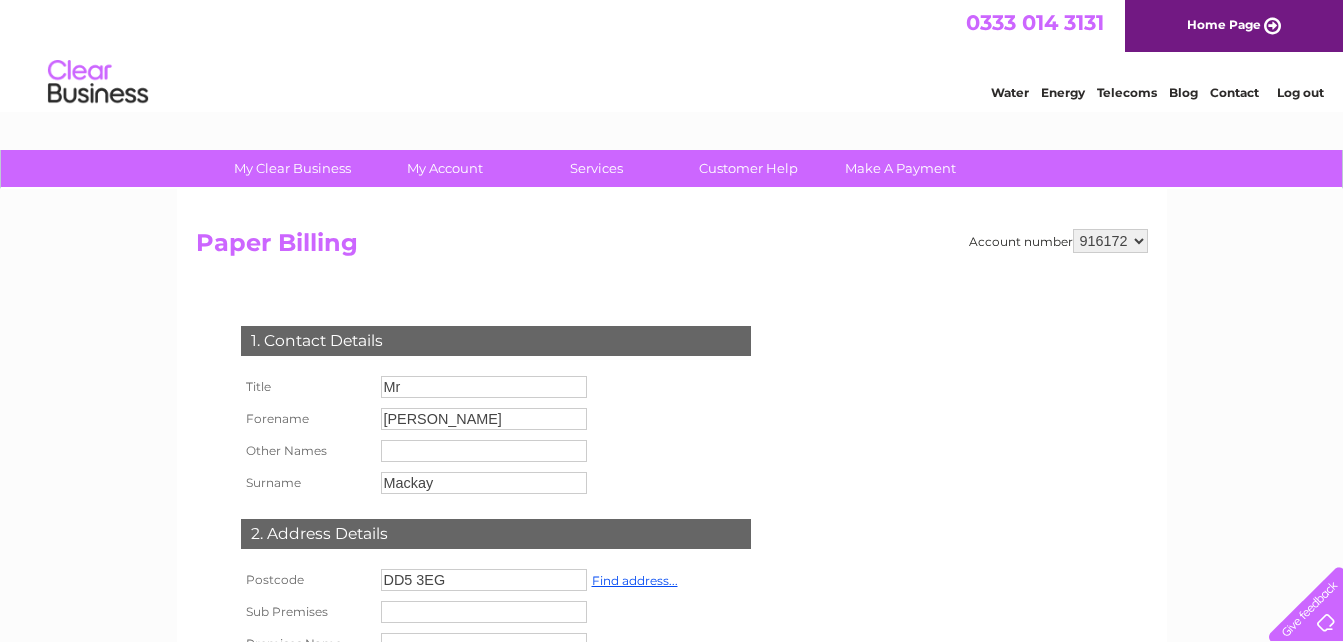 click on "Log out" at bounding box center (1300, 92) 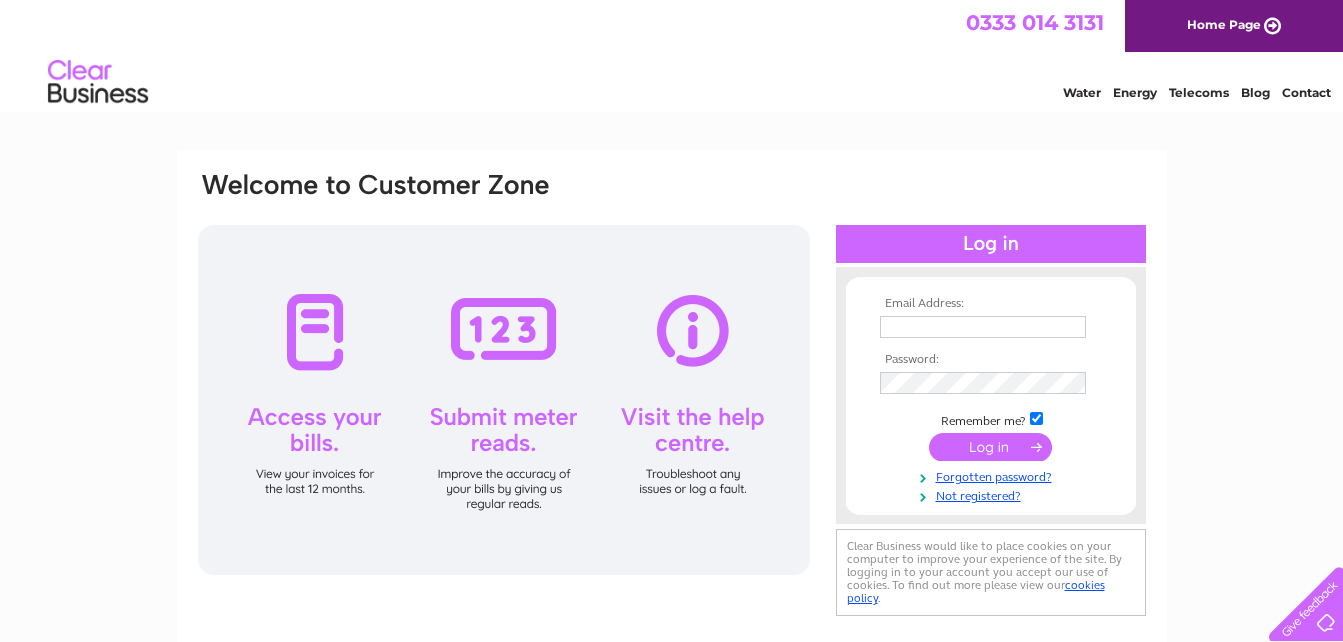 scroll, scrollTop: 0, scrollLeft: 0, axis: both 